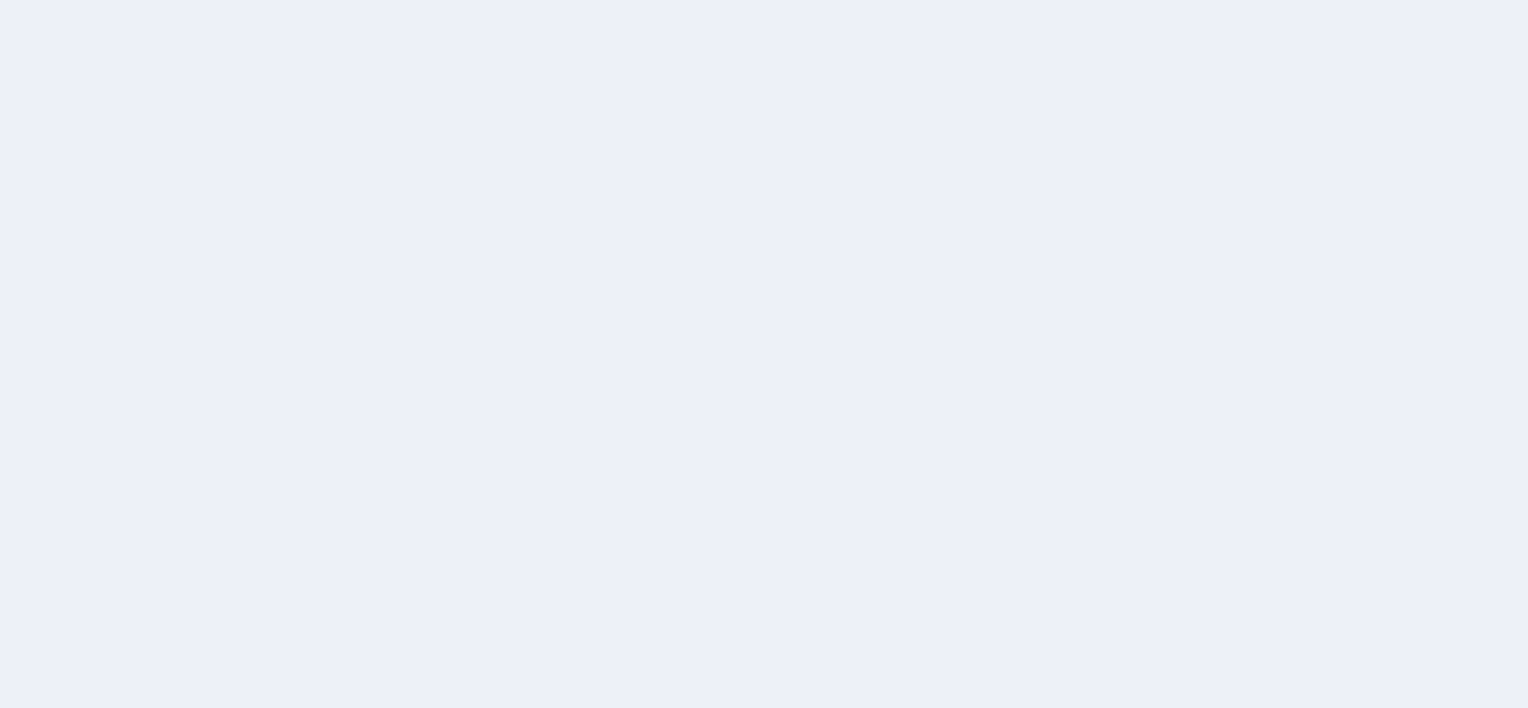 scroll, scrollTop: 0, scrollLeft: 0, axis: both 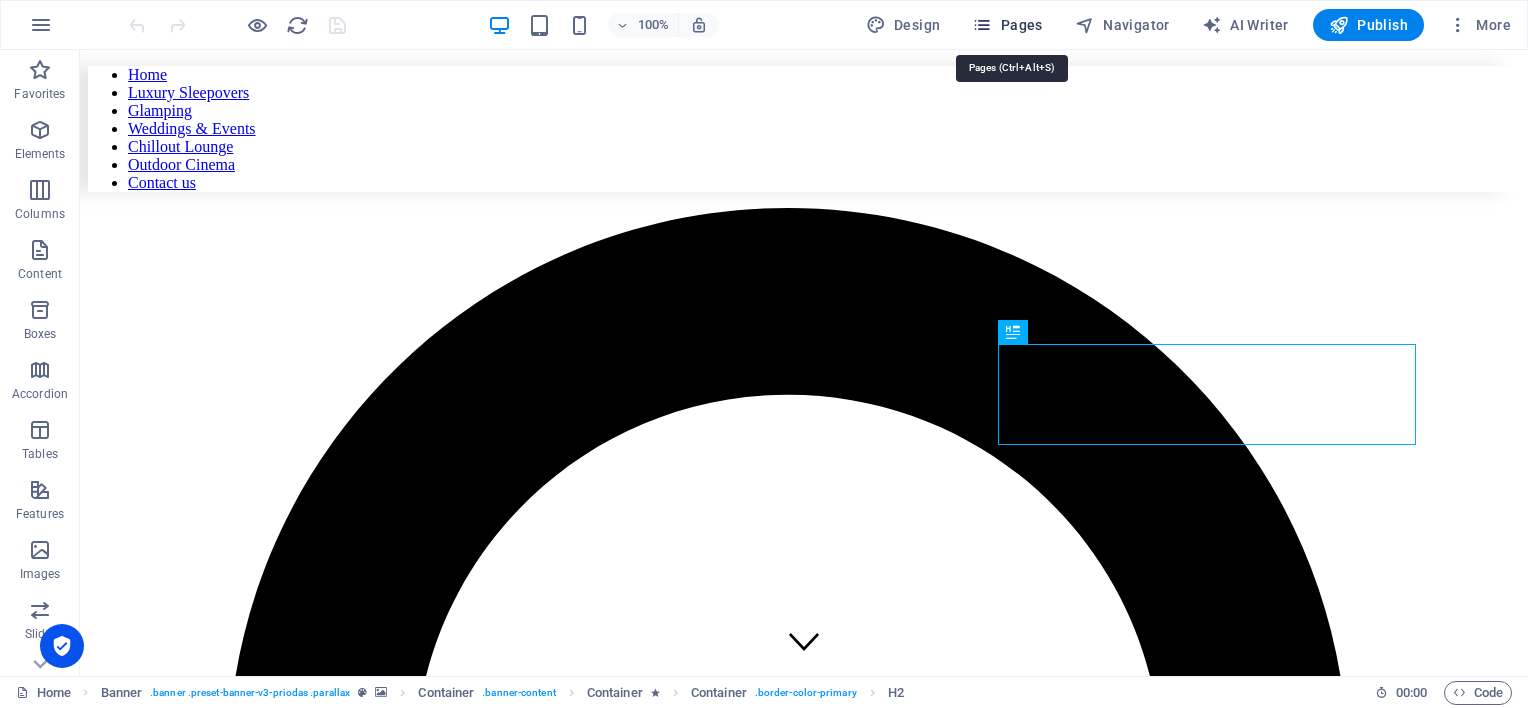 click on "Pages" at bounding box center [1007, 25] 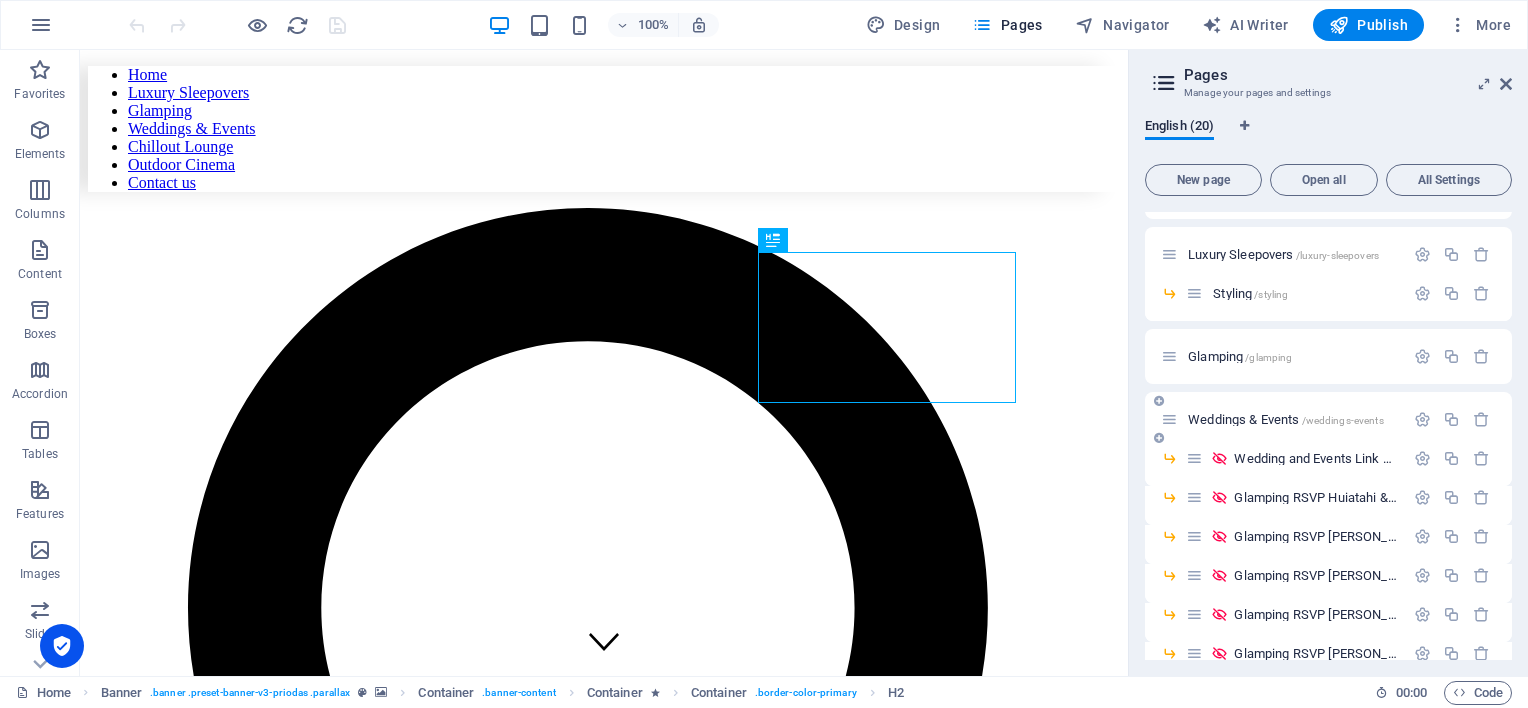 scroll, scrollTop: 300, scrollLeft: 0, axis: vertical 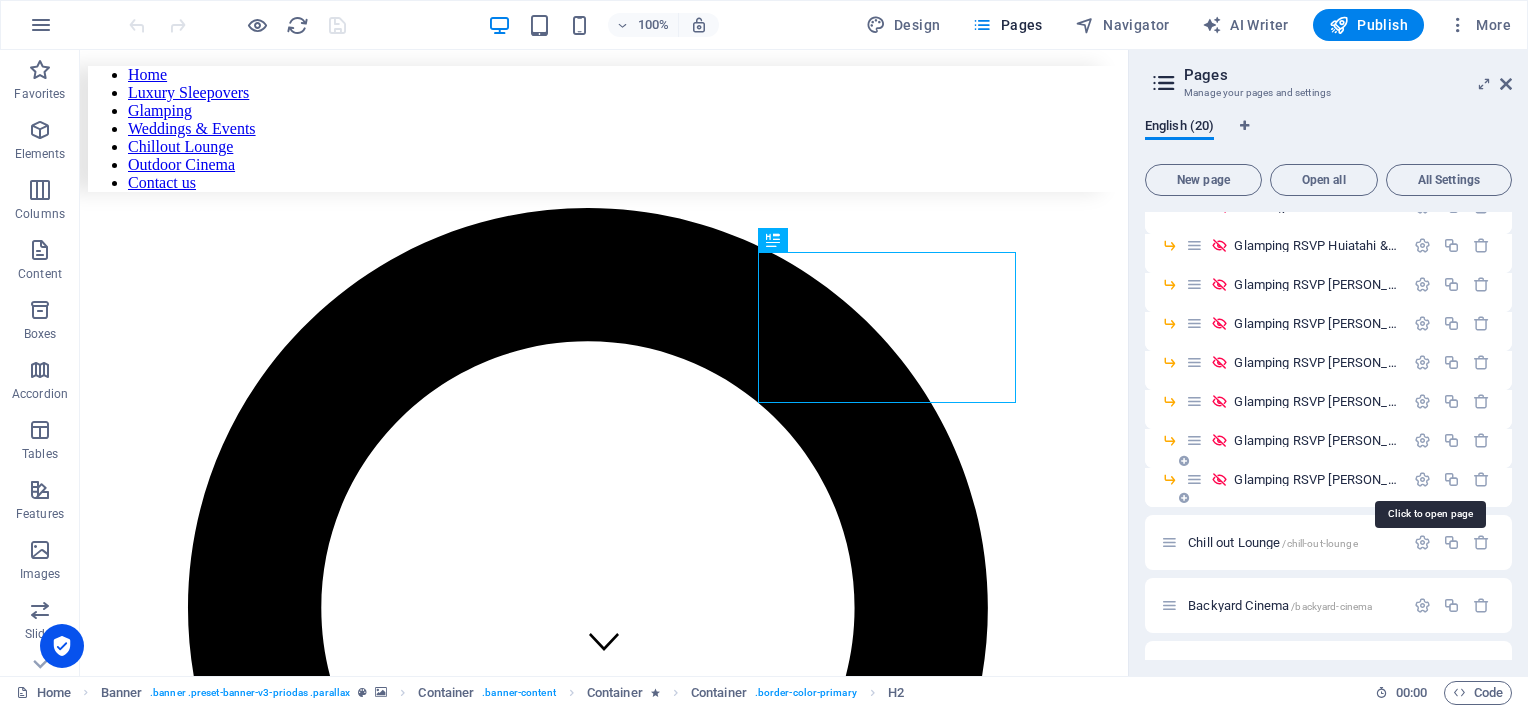 click on "Glamping RSVP [PERSON_NAME] and Partner [DATE]  /glamping-rsvp-[PERSON_NAME]-partner" at bounding box center (1480, 479) 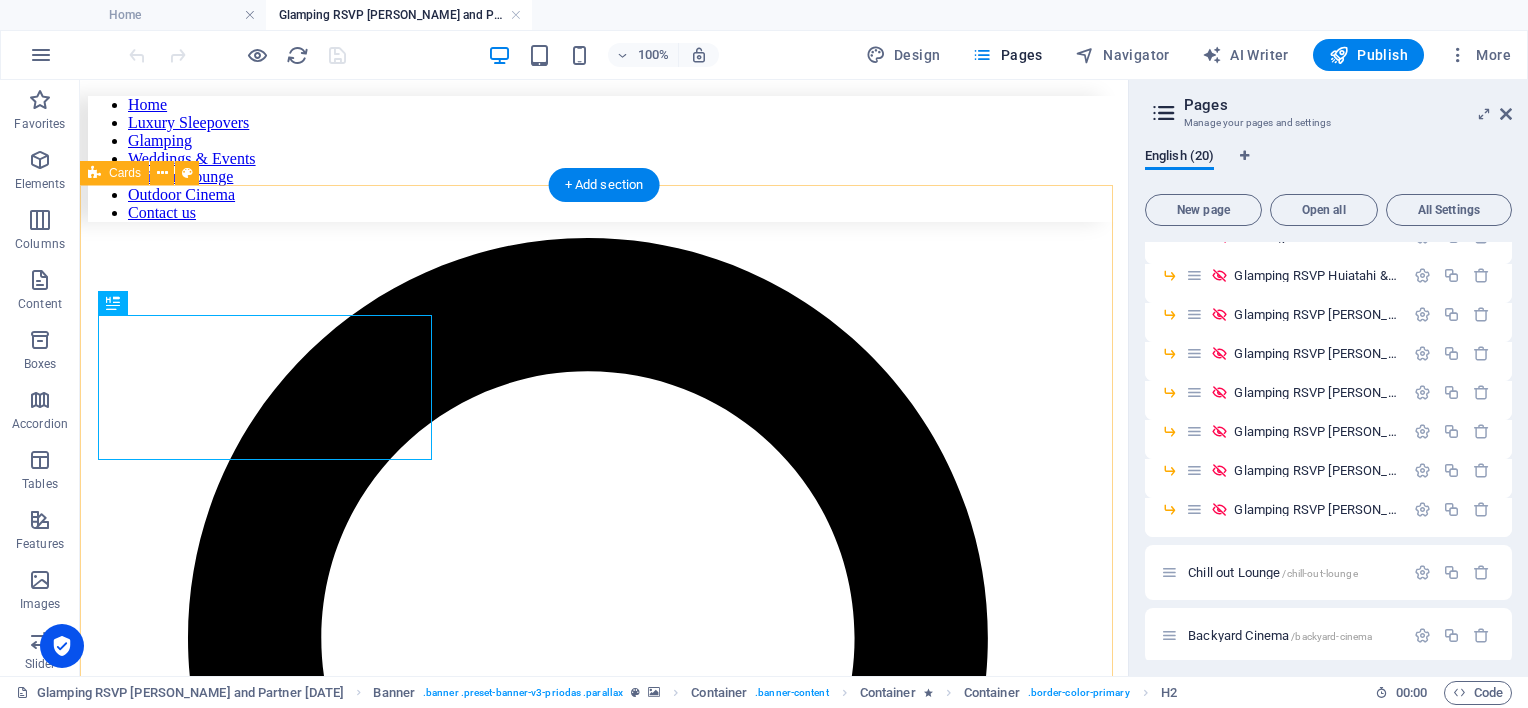 scroll, scrollTop: 0, scrollLeft: 0, axis: both 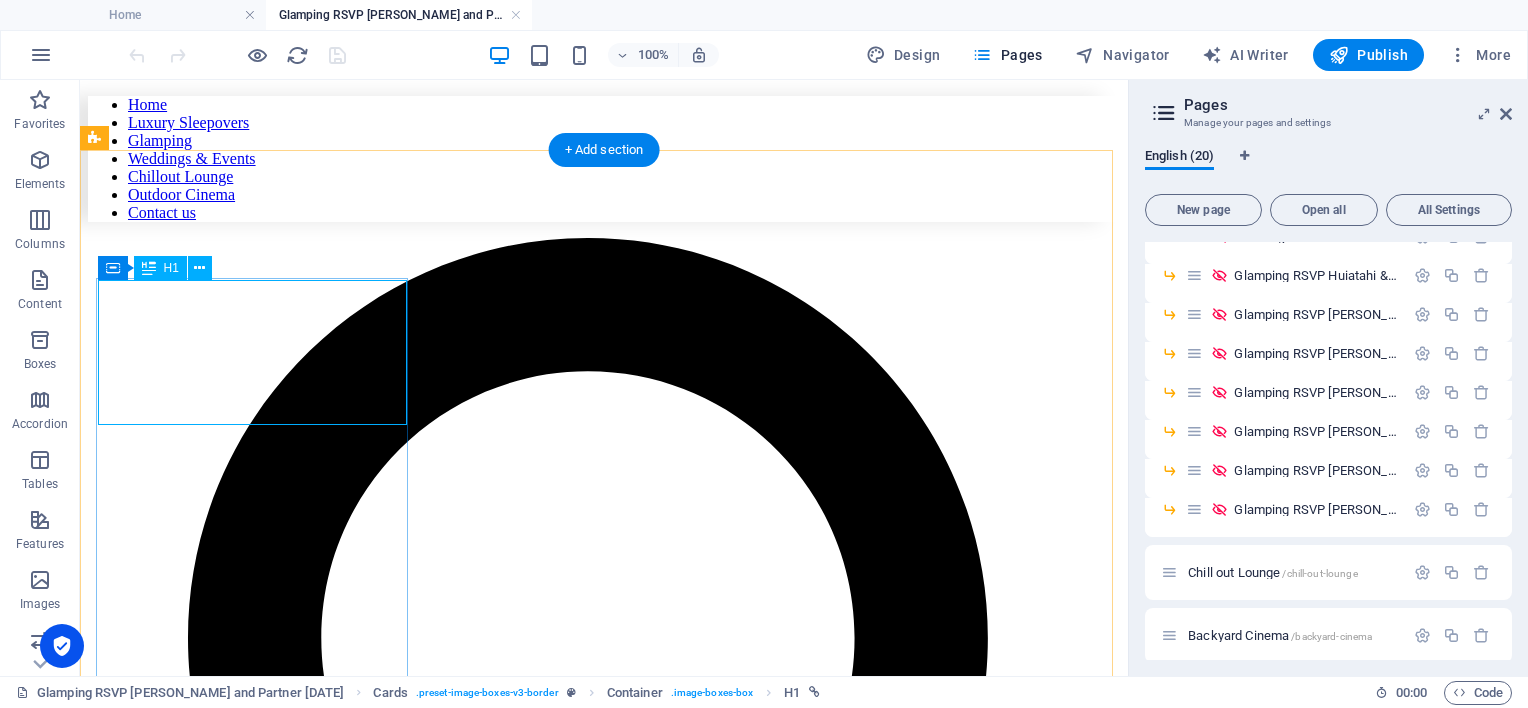 click on "Olivia & Partner" at bounding box center [604, 5362] 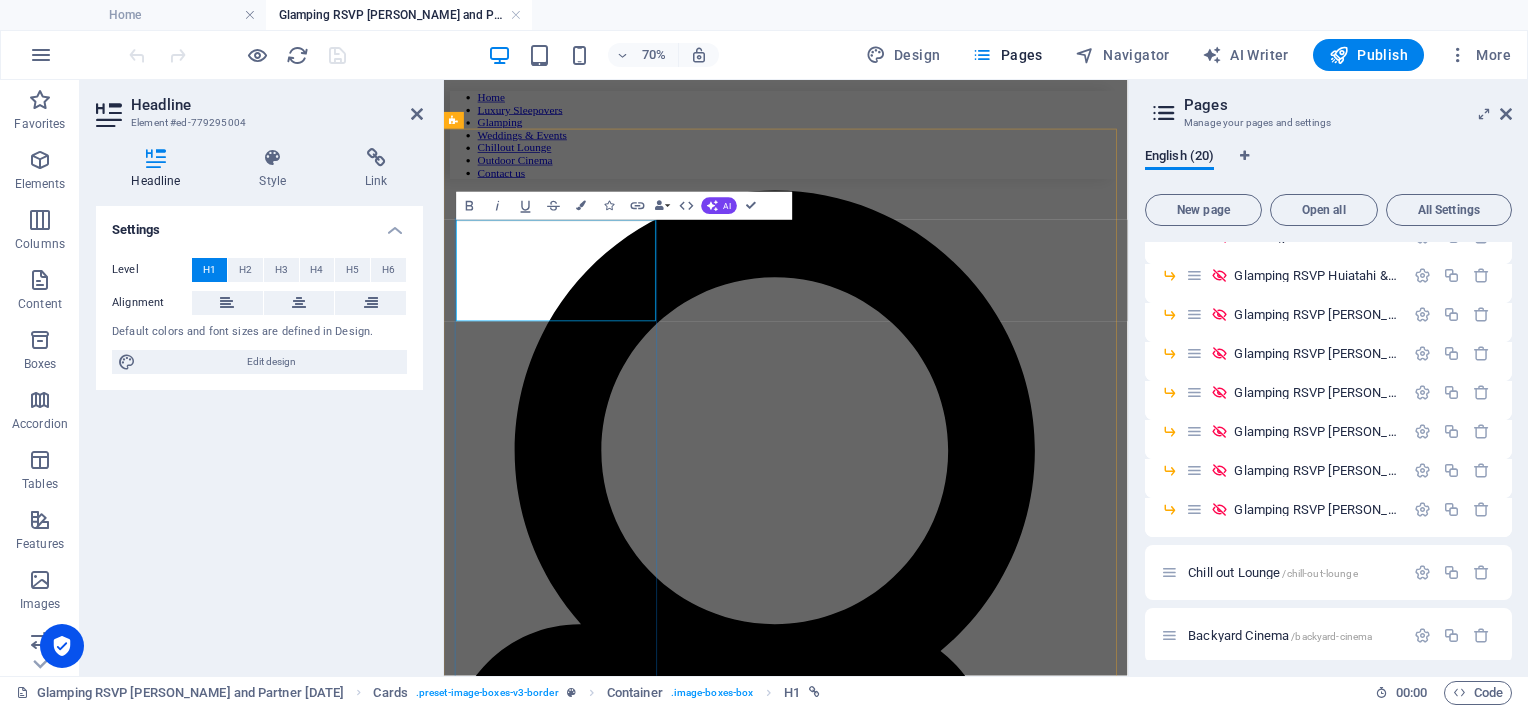click on "Olivia & Partner" at bounding box center [568, 5002] 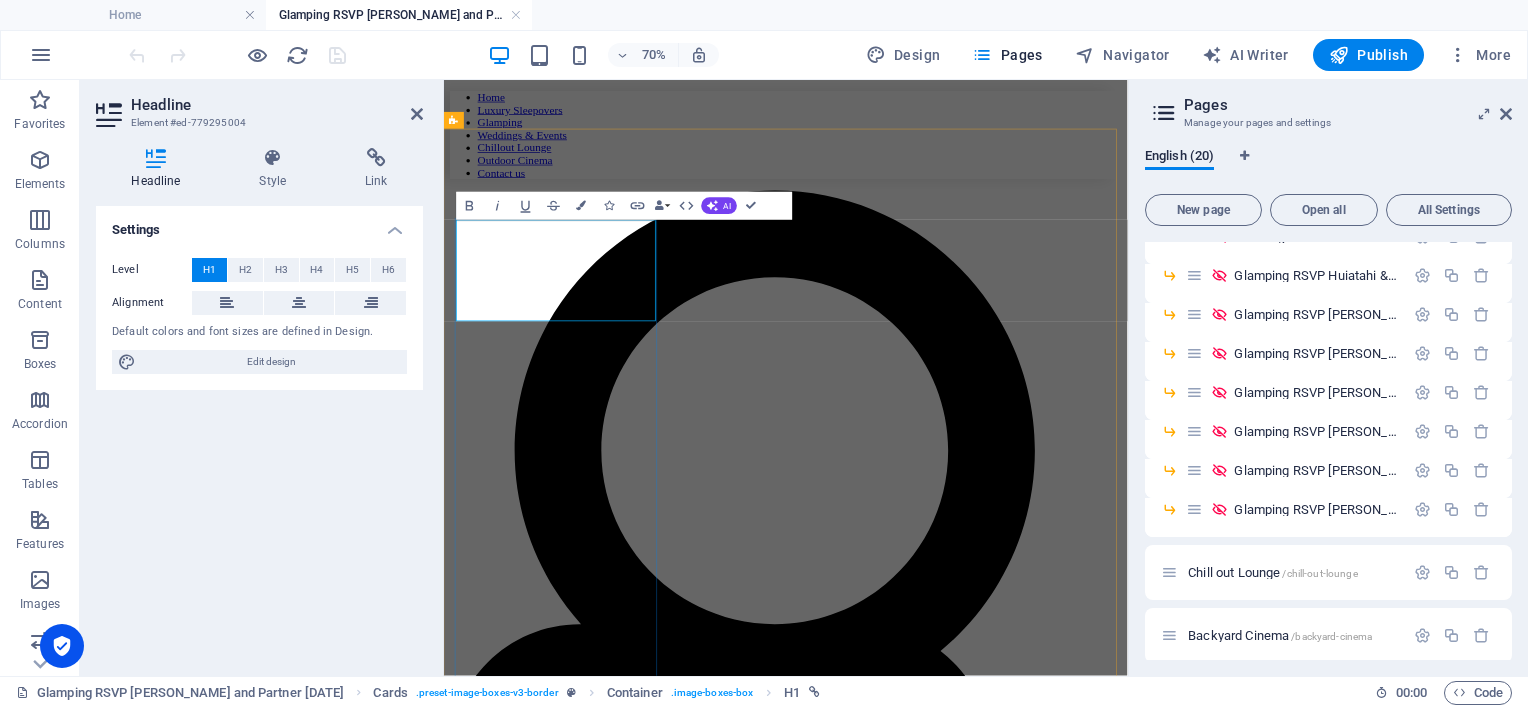 type 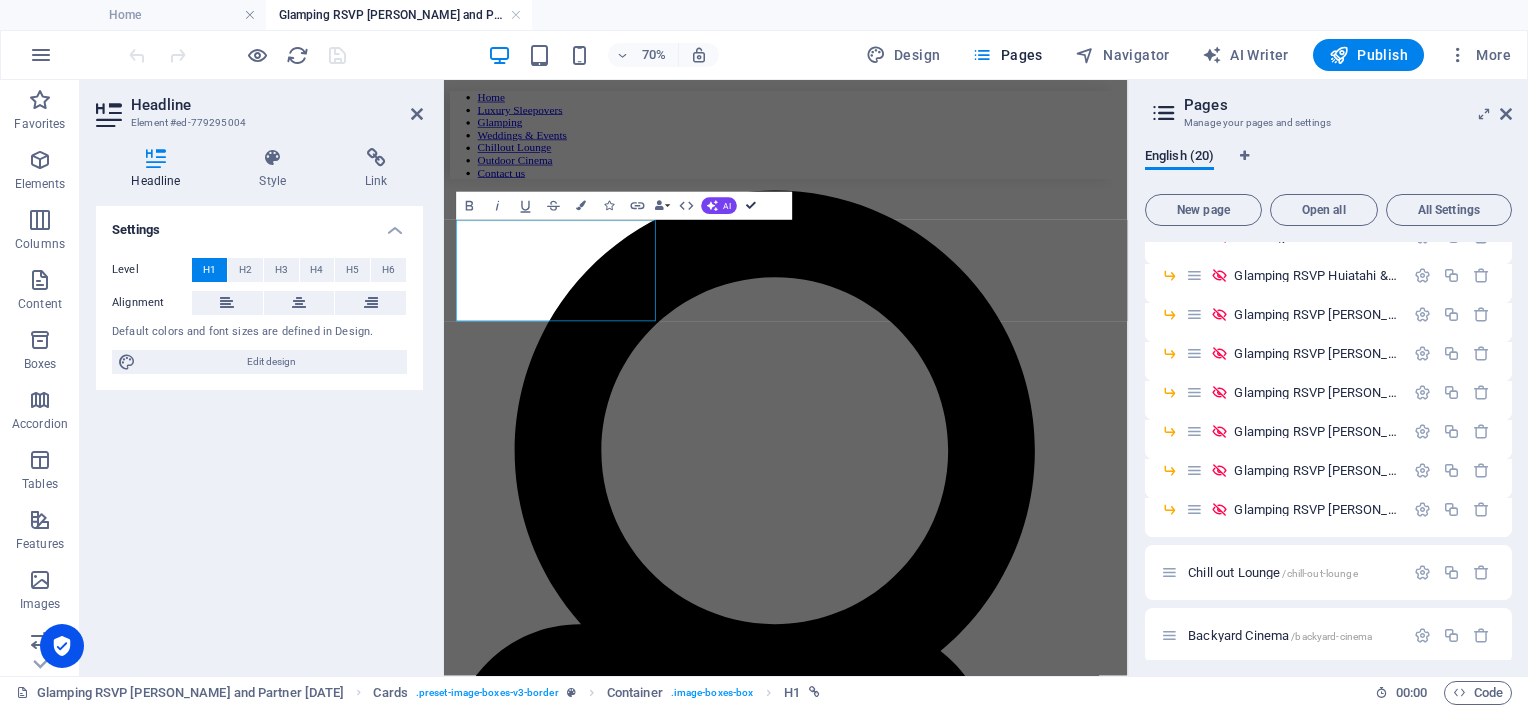 drag, startPoint x: 747, startPoint y: 203, endPoint x: 656, endPoint y: 118, distance: 124.52309 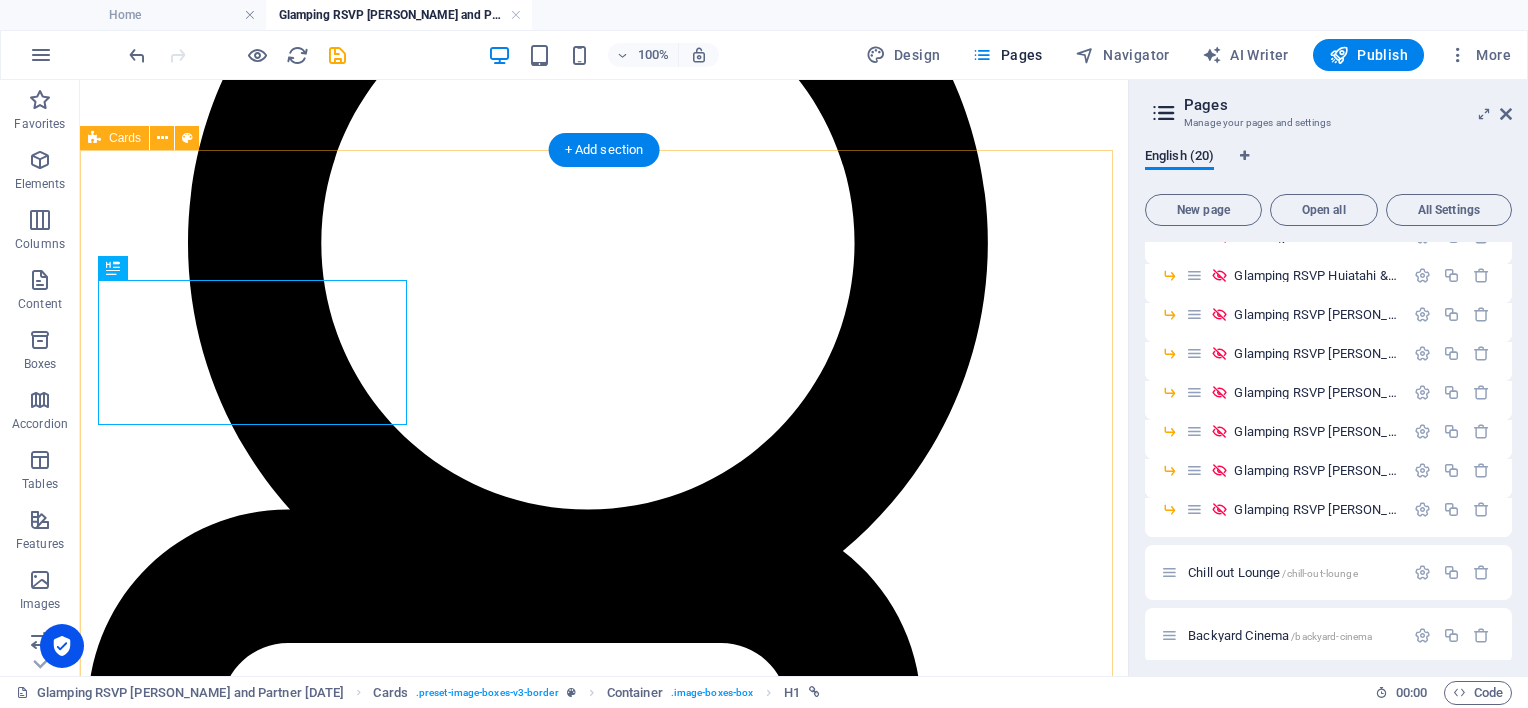 scroll, scrollTop: 400, scrollLeft: 0, axis: vertical 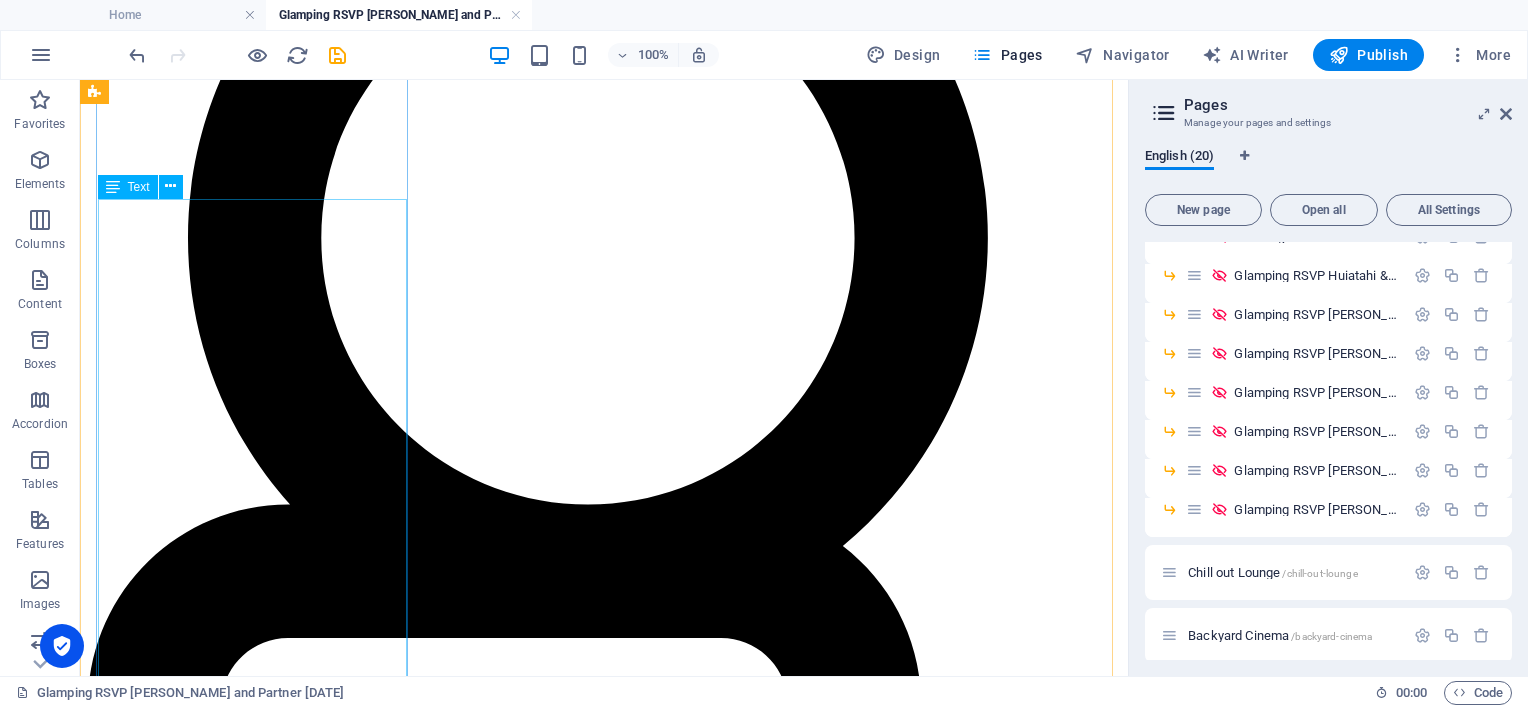 click on "[DATE]  [GEOGRAPHIC_DATA] [STREET_ADDRESS] Creek Guest check in from  11am  [DATE][DATE] and check out by  2 pm  [DATE][DATE]  RSVP [DATE]" at bounding box center [604, 5774] 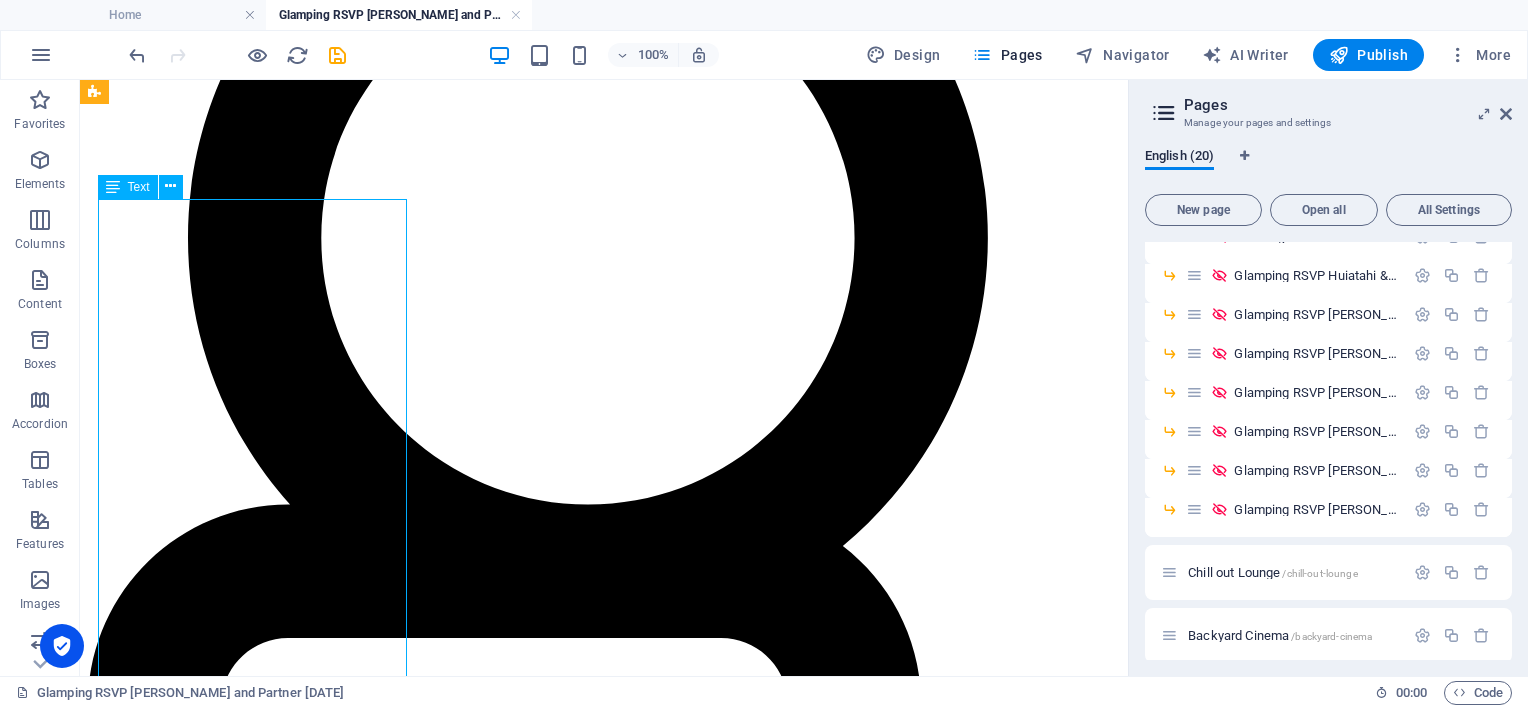 click on "[DATE]  [GEOGRAPHIC_DATA] [STREET_ADDRESS] Creek Guest check in from  11am  [DATE][DATE] and check out by  2 pm  [DATE][DATE]  RSVP [DATE]" at bounding box center [604, 5774] 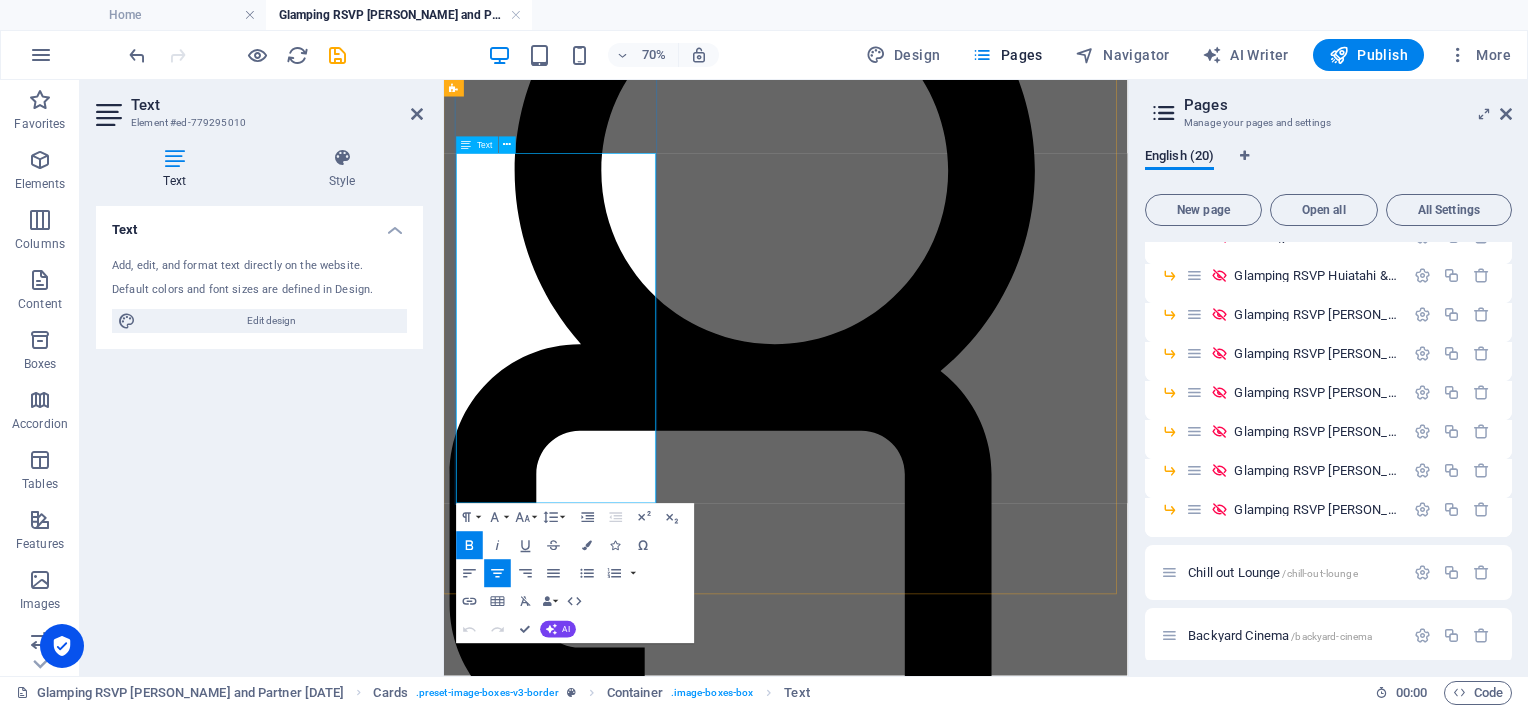 drag, startPoint x: 592, startPoint y: 474, endPoint x: 658, endPoint y: 471, distance: 66.068146 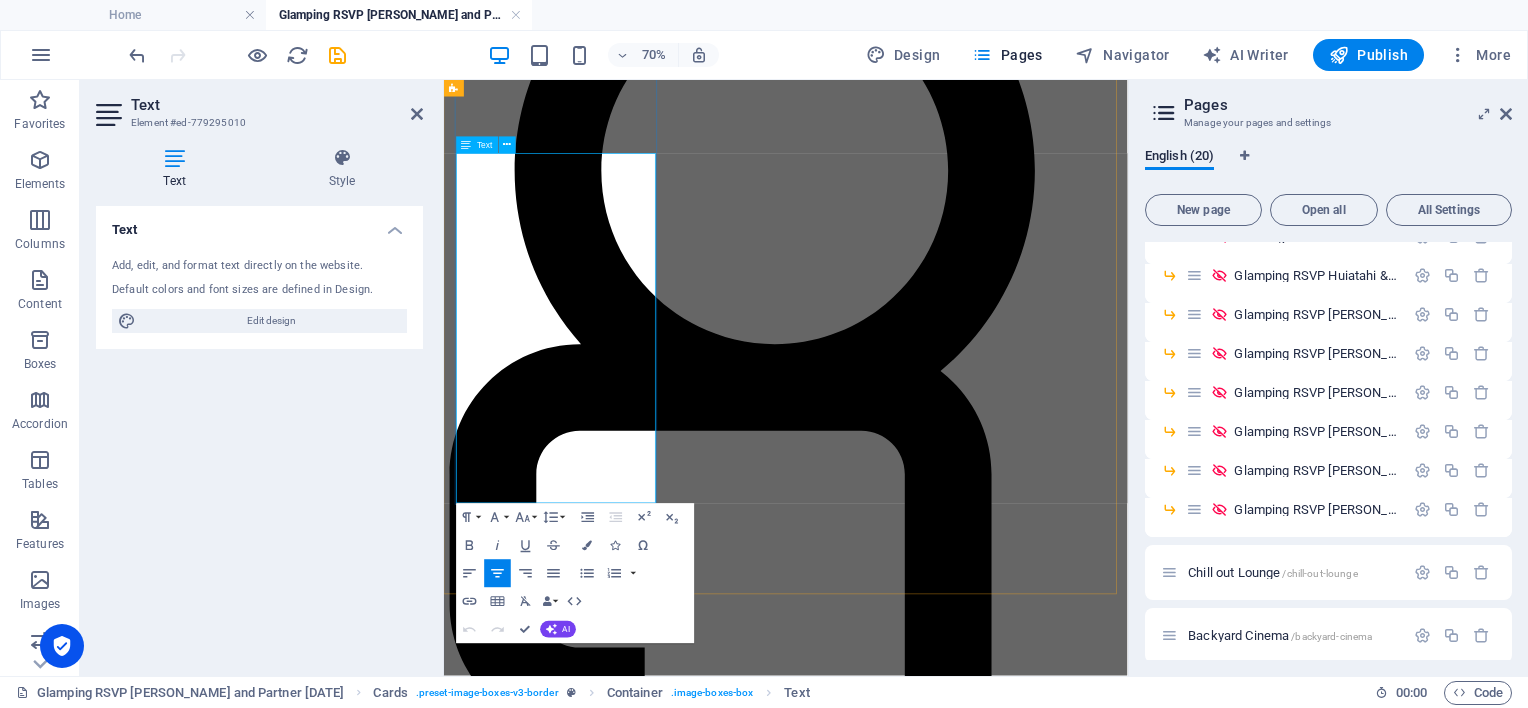 type 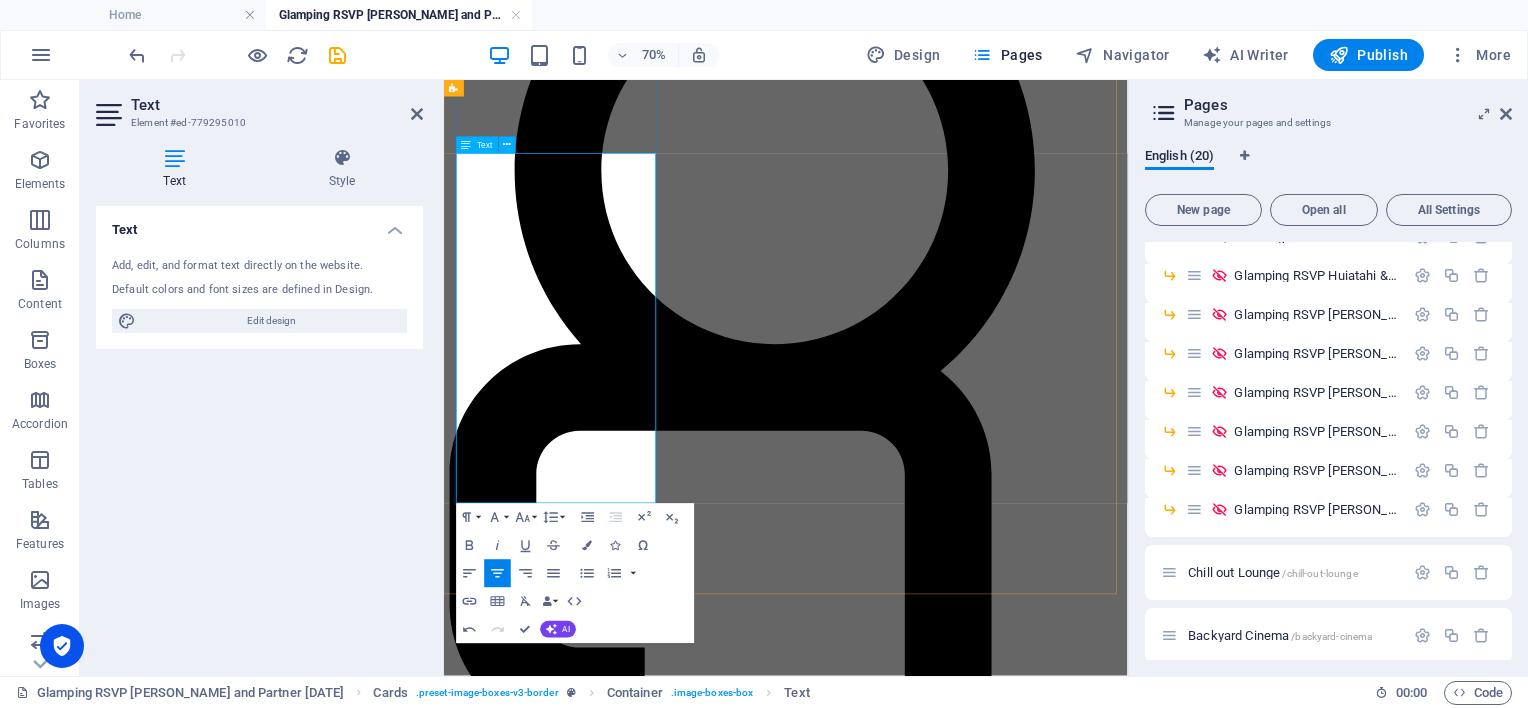 drag, startPoint x: 682, startPoint y: 467, endPoint x: 728, endPoint y: 467, distance: 46 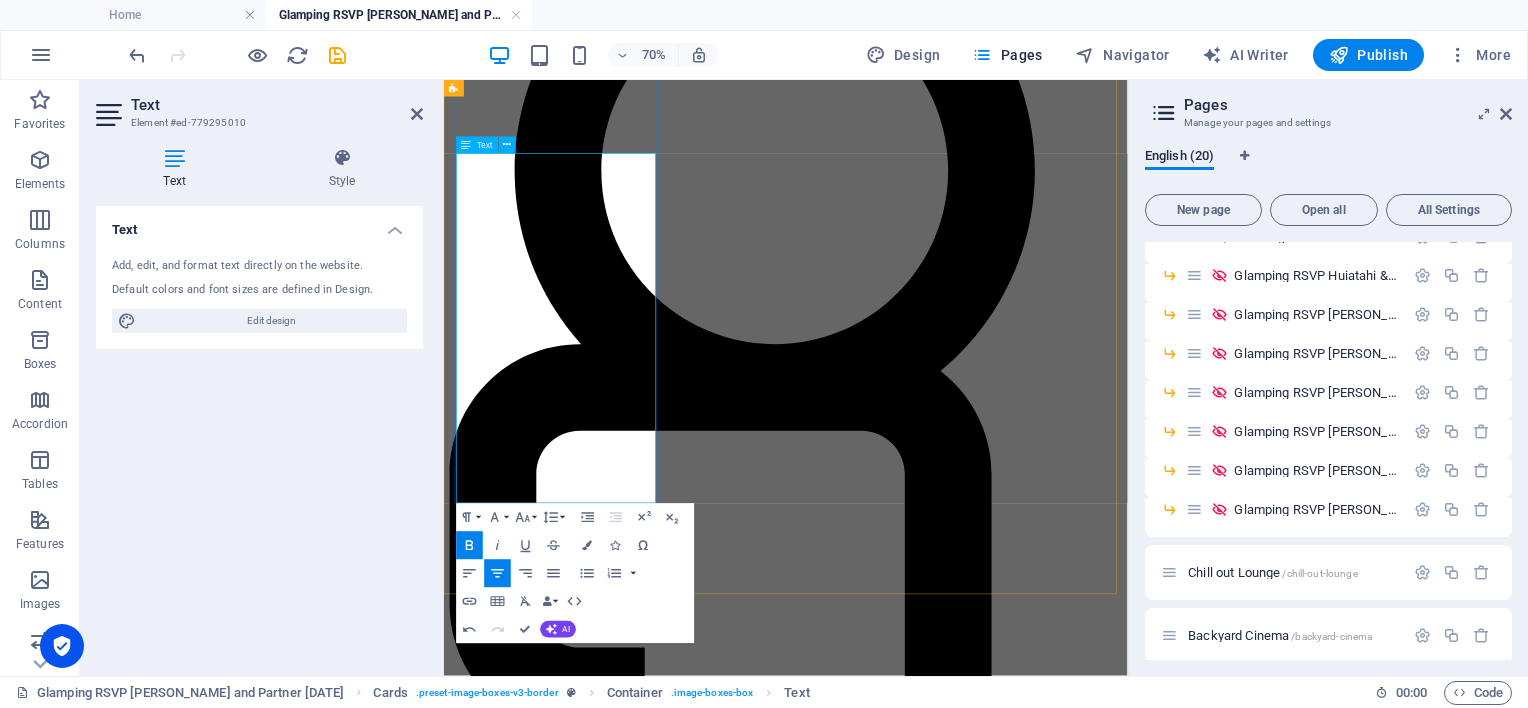 click on "Guest check in from  11am  [DATE][DATE] and check out by  2 pm  [DATE][DATE]" at bounding box center (932, 5441) 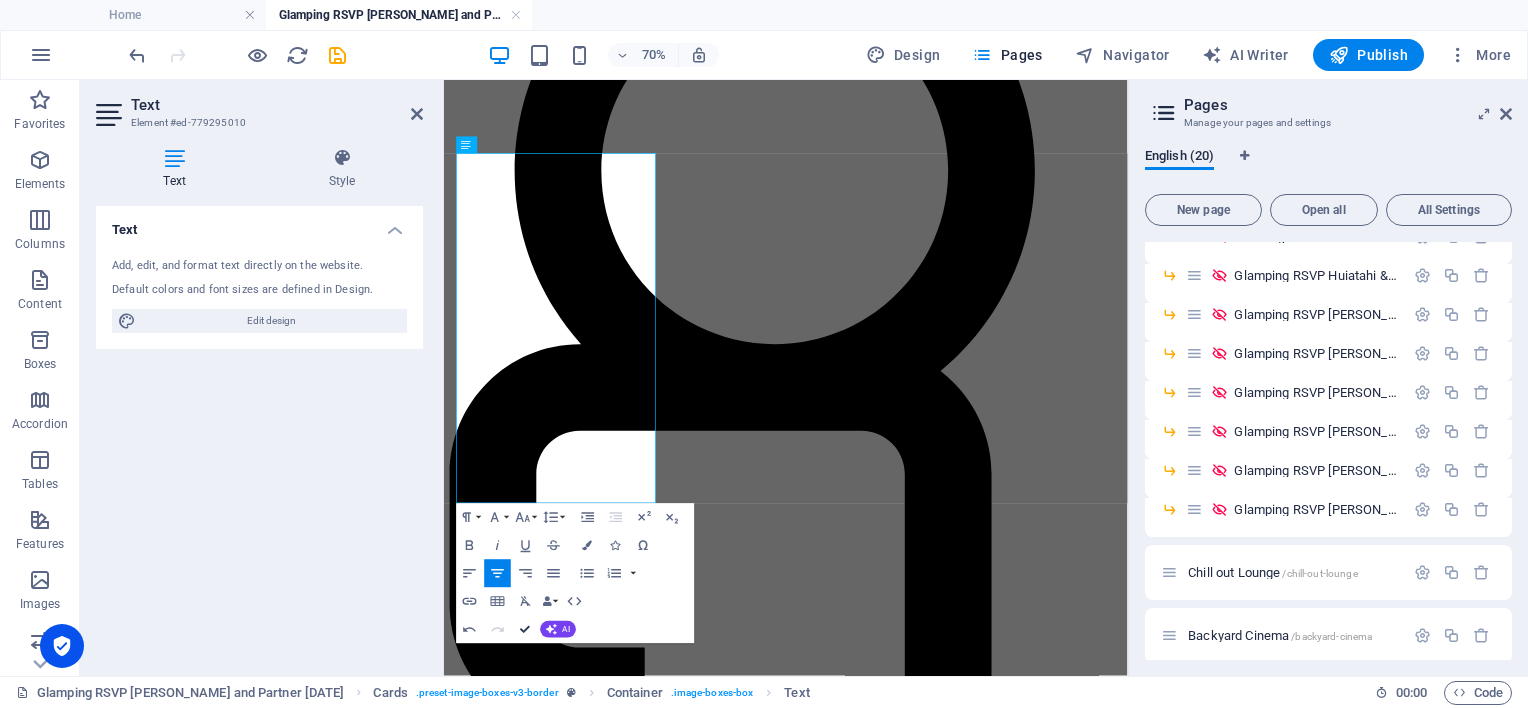 drag, startPoint x: 529, startPoint y: 624, endPoint x: 622, endPoint y: 420, distance: 224.19858 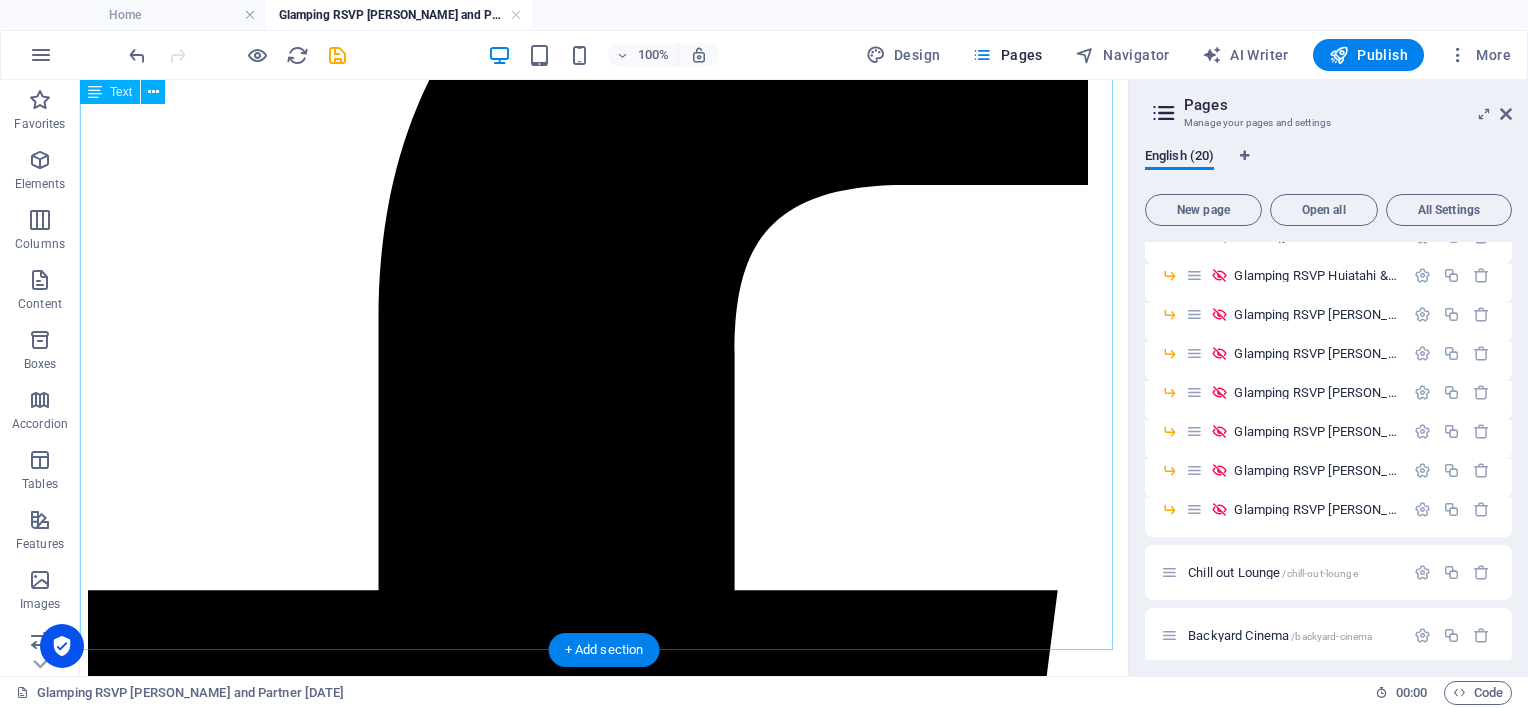 scroll, scrollTop: 2512, scrollLeft: 0, axis: vertical 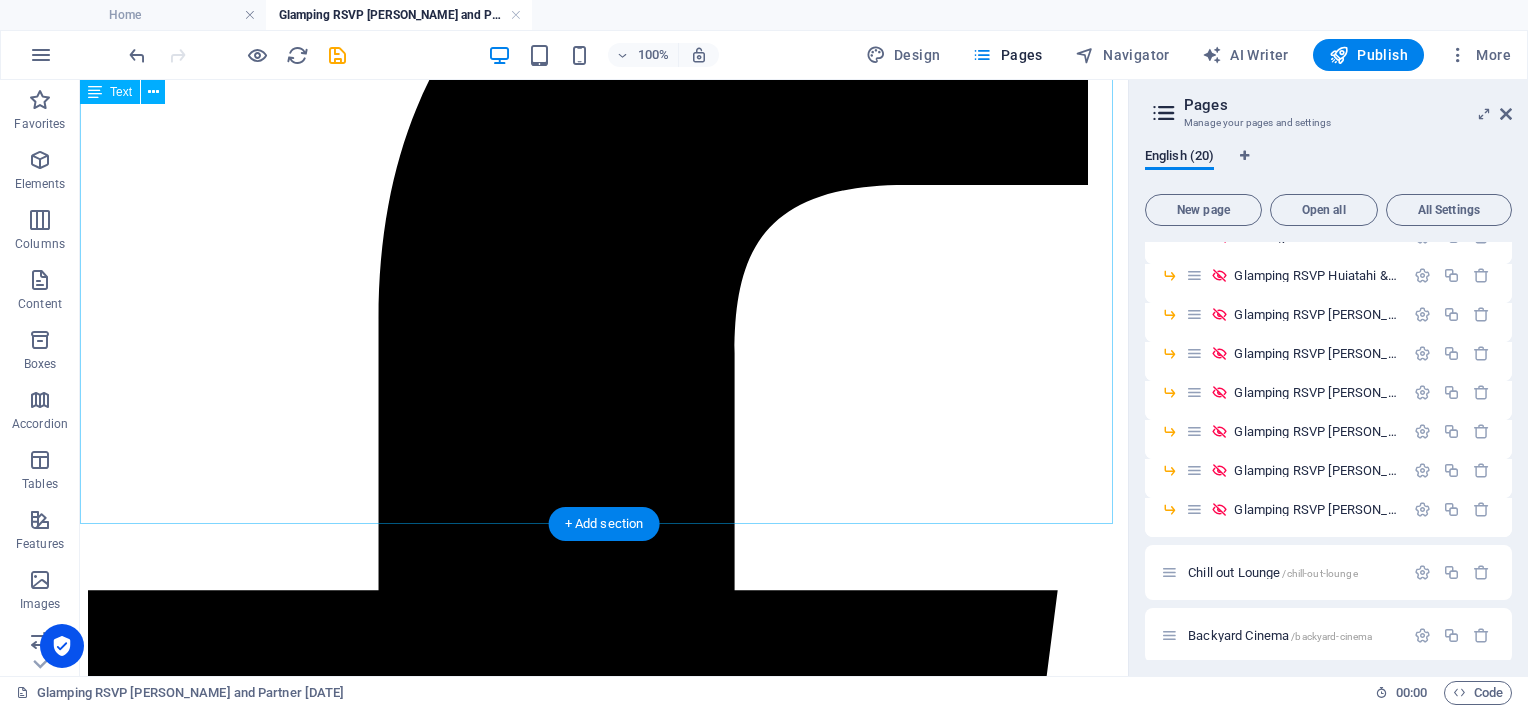 click on "Dear Guests, To make your stay as easy and as comfortable as possible a beautiful village of glamping tents have been reserved for you. We are pleased to present the following comfortable glamping options: $ 500 per 4M Glamping Tent for 2 1 x Queen bed, or 2 x Single beds $600 per 5M Glamping Tent 1 x Queen bed with seating for 2, or 2 x Queen beds, or 1 x Queen bed with up to 2 single beds, or Up to 4 x Single beds All glamping tents come equipped with bedding (including linen, quilt, pillows, blankets, and decorative cushions), bedside table, floor rugs, a doormat, internal LED lighting, a portable lamp, fairy lights around the front door, and other decorative touches.  A small amenities pack, which includes body wash, shampoo/conditioner, wipes, tissues, mouthwash, and bottled water, as well as bath towels, will be provided. Optional basic camp chairs available upon request. * 4M Glamping Tents include standard-height (low) airbeds, while the 5M Glamping Tents include double-height (high) airbeds. BSB:" at bounding box center [604, 4965] 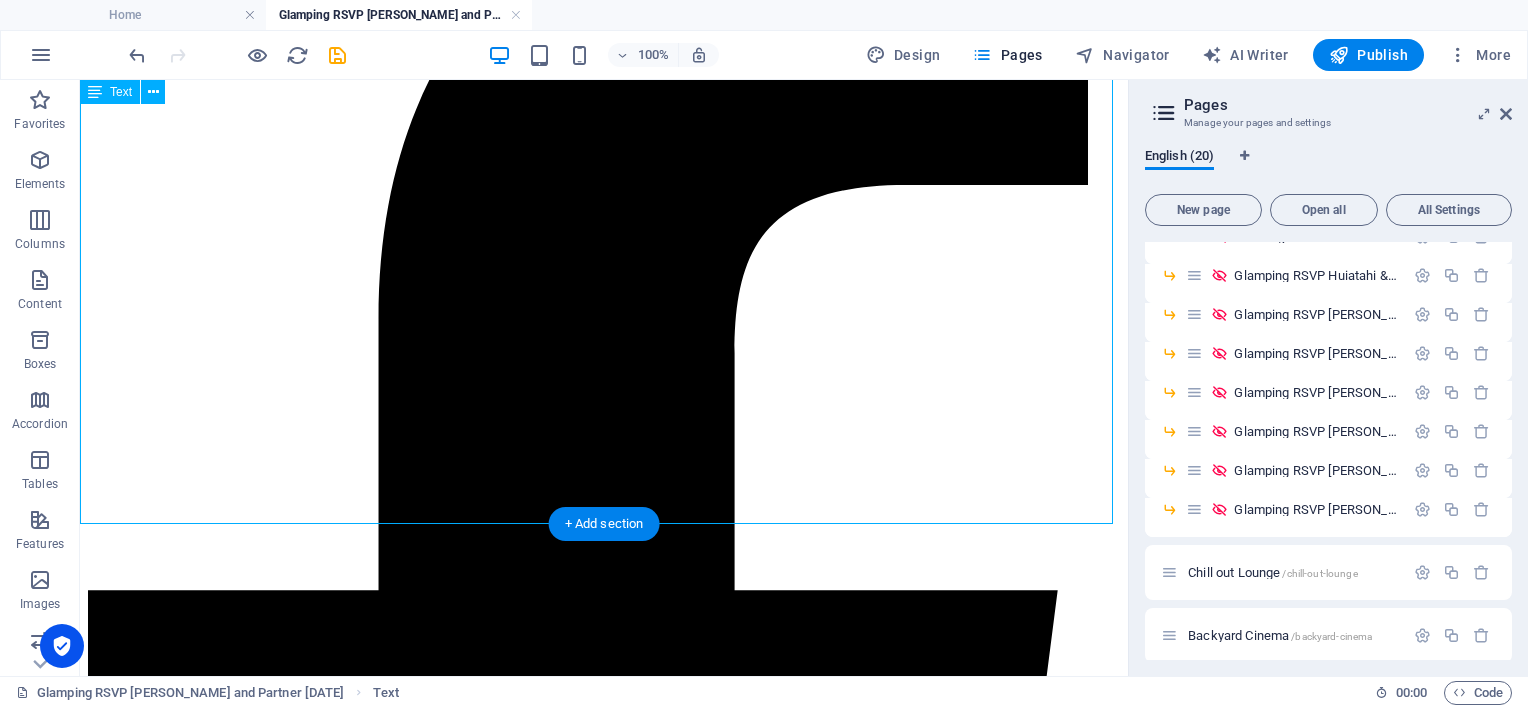 click on "Dear Guests, To make your stay as easy and as comfortable as possible a beautiful village of glamping tents have been reserved for you. We are pleased to present the following comfortable glamping options: $ 500 per 4M Glamping Tent for 2 1 x Queen bed, or 2 x Single beds $600 per 5M Glamping Tent 1 x Queen bed with seating for 2, or 2 x Queen beds, or 1 x Queen bed with up to 2 single beds, or Up to 4 x Single beds All glamping tents come equipped with bedding (including linen, quilt, pillows, blankets, and decorative cushions), bedside table, floor rugs, a doormat, internal LED lighting, a portable lamp, fairy lights around the front door, and other decorative touches.  A small amenities pack, which includes body wash, shampoo/conditioner, wipes, tissues, mouthwash, and bottled water, as well as bath towels, will be provided. Optional basic camp chairs available upon request. * 4M Glamping Tents include standard-height (low) airbeds, while the 5M Glamping Tents include double-height (high) airbeds. BSB:" at bounding box center (604, 4965) 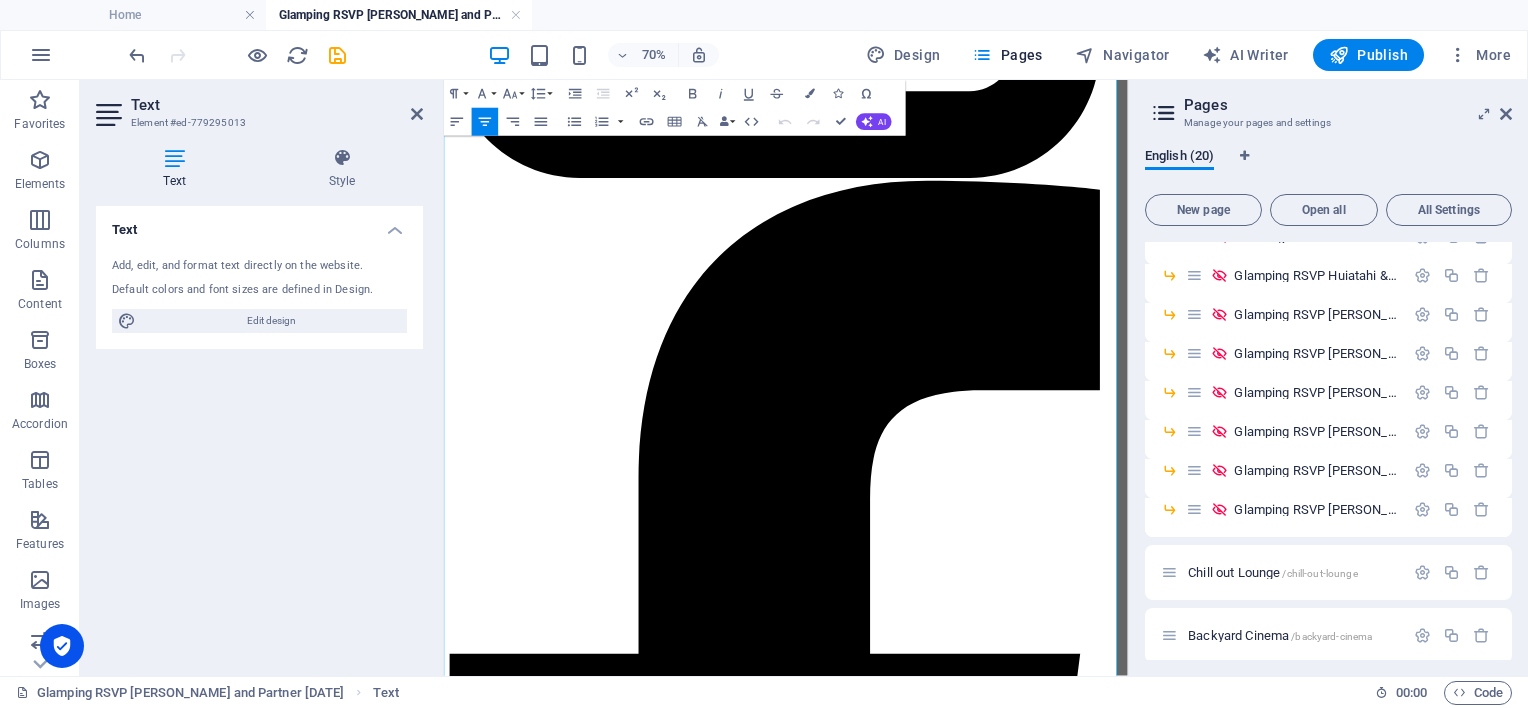scroll, scrollTop: 2009, scrollLeft: 0, axis: vertical 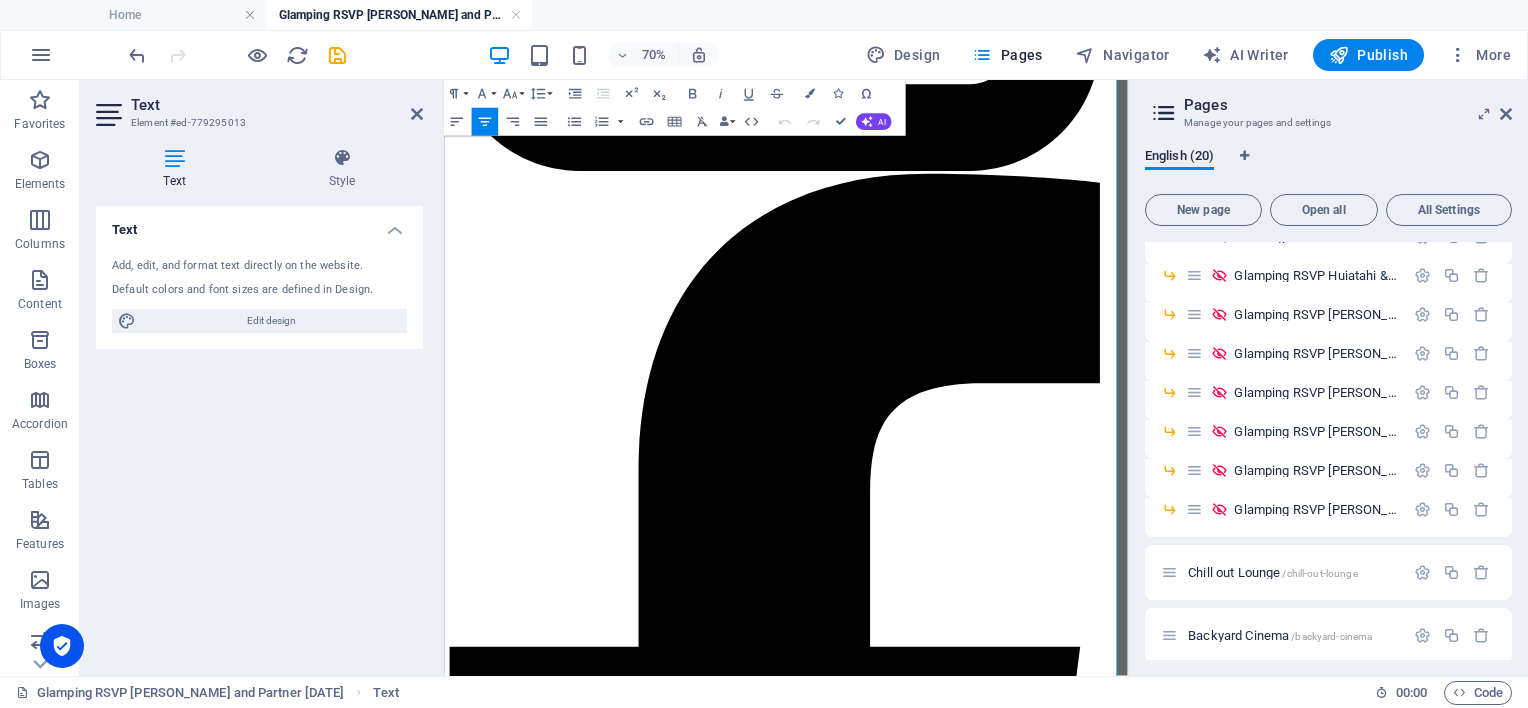 drag, startPoint x: 577, startPoint y: 847, endPoint x: 766, endPoint y: 851, distance: 189.04233 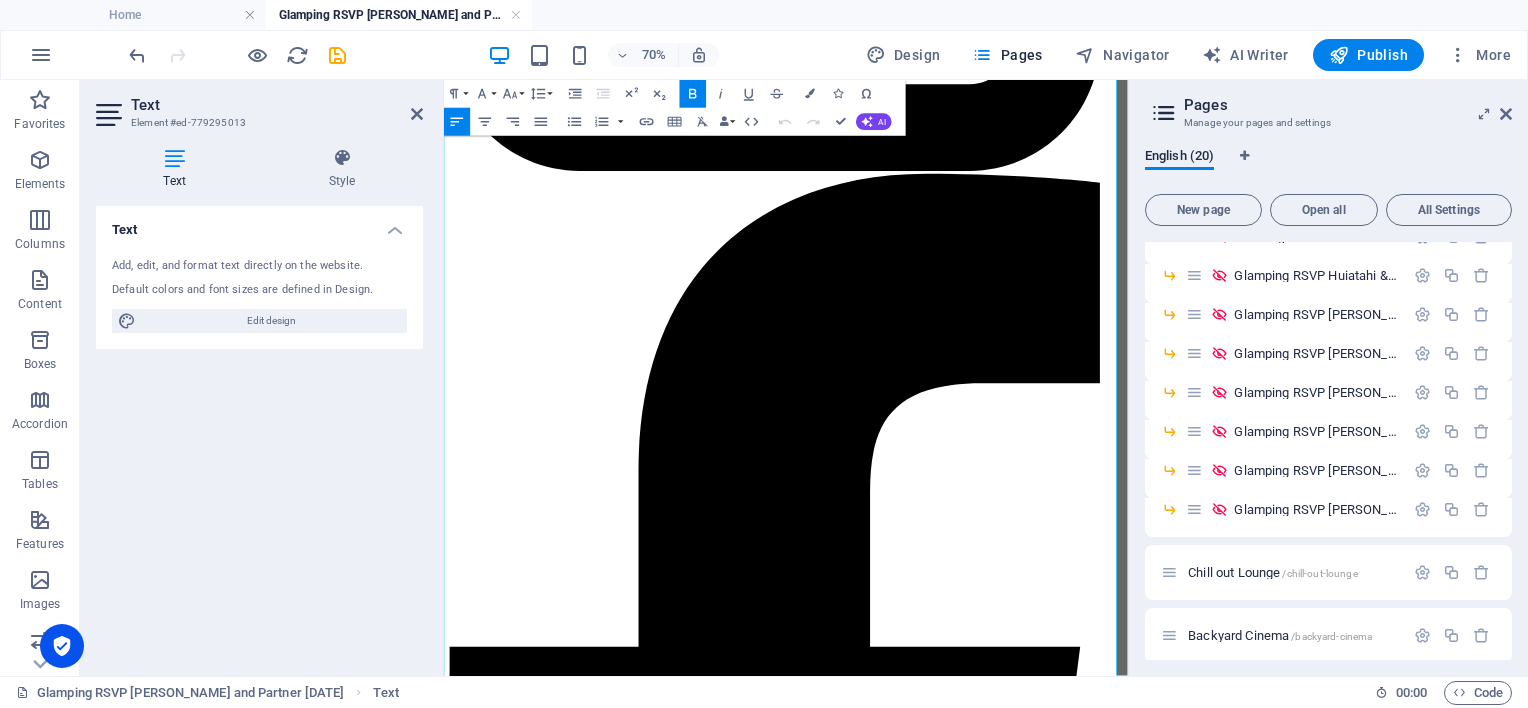 type 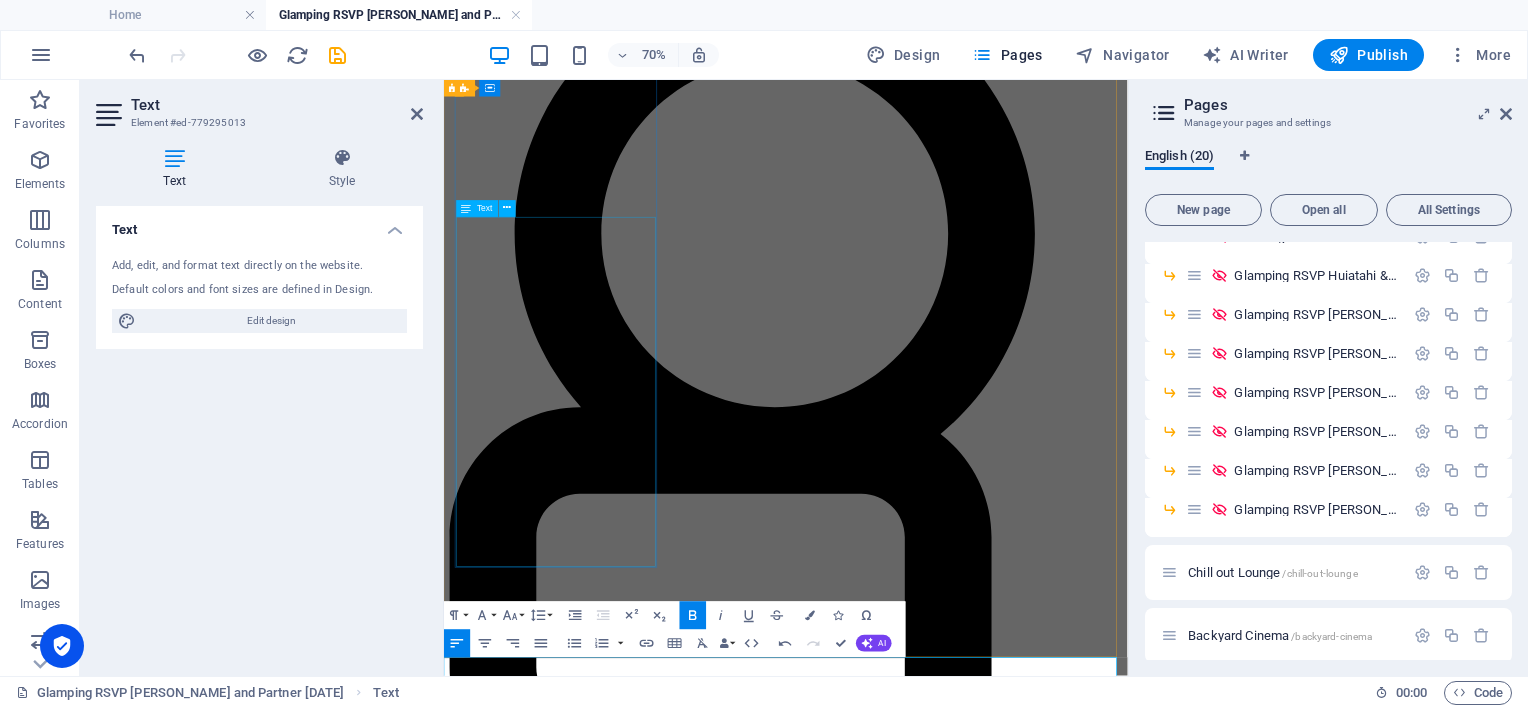 click on "[DATE]  [GEOGRAPHIC_DATA] [STREET_ADDRESS] Creek Guest check in from  11am  [DATE][DATE] and check out by  2 pm  [DATE][DATE]  RSVP [DATE]" at bounding box center (932, 5465) 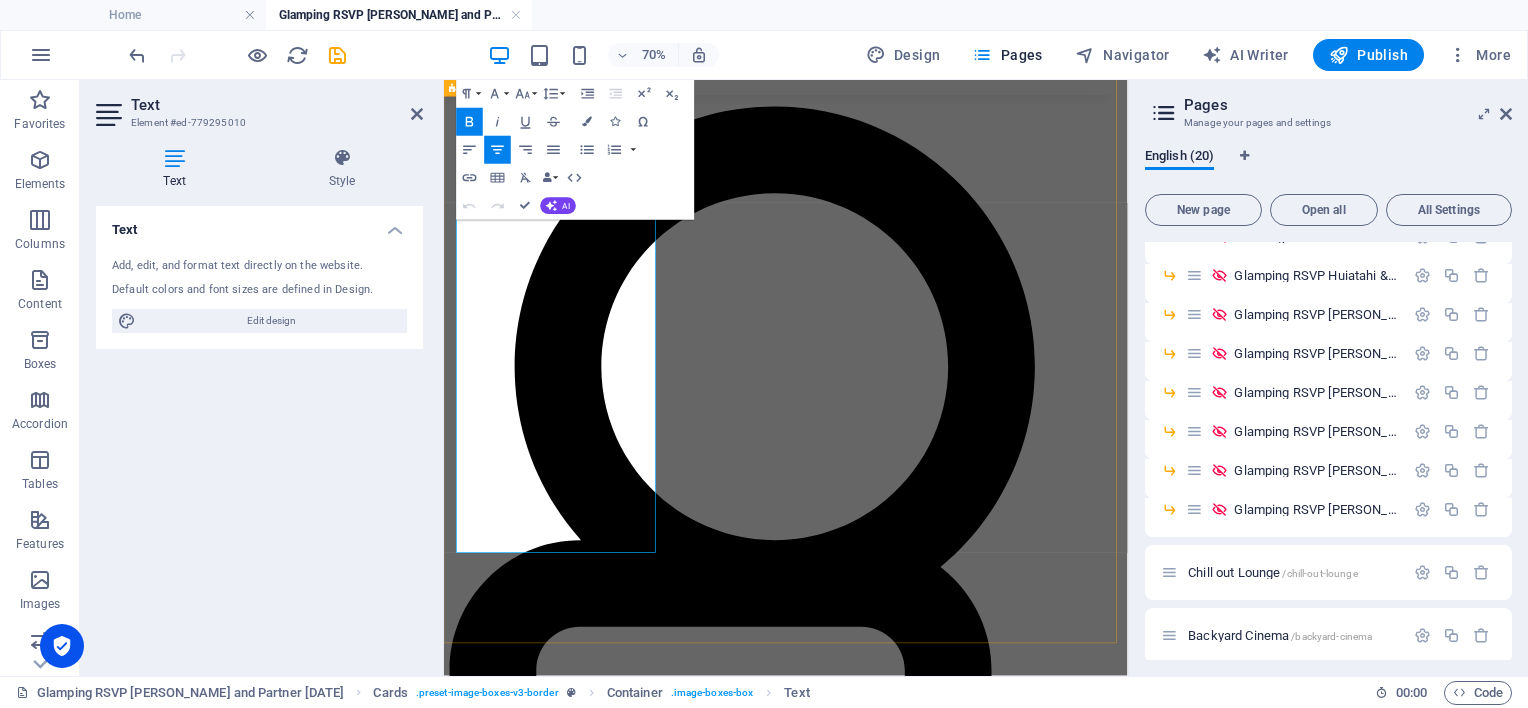 scroll, scrollTop: 0, scrollLeft: 0, axis: both 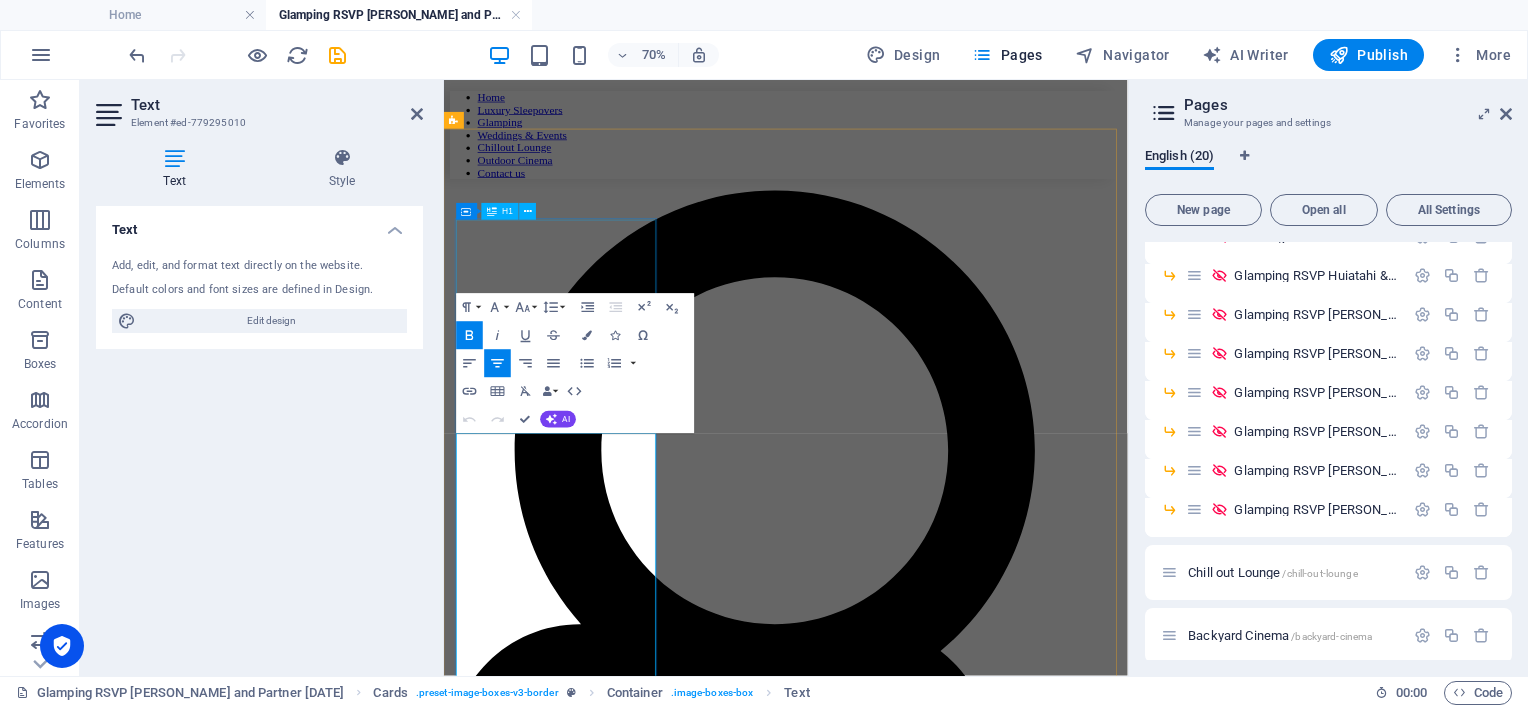 drag, startPoint x: 589, startPoint y: 318, endPoint x: 908, endPoint y: 247, distance: 326.80576 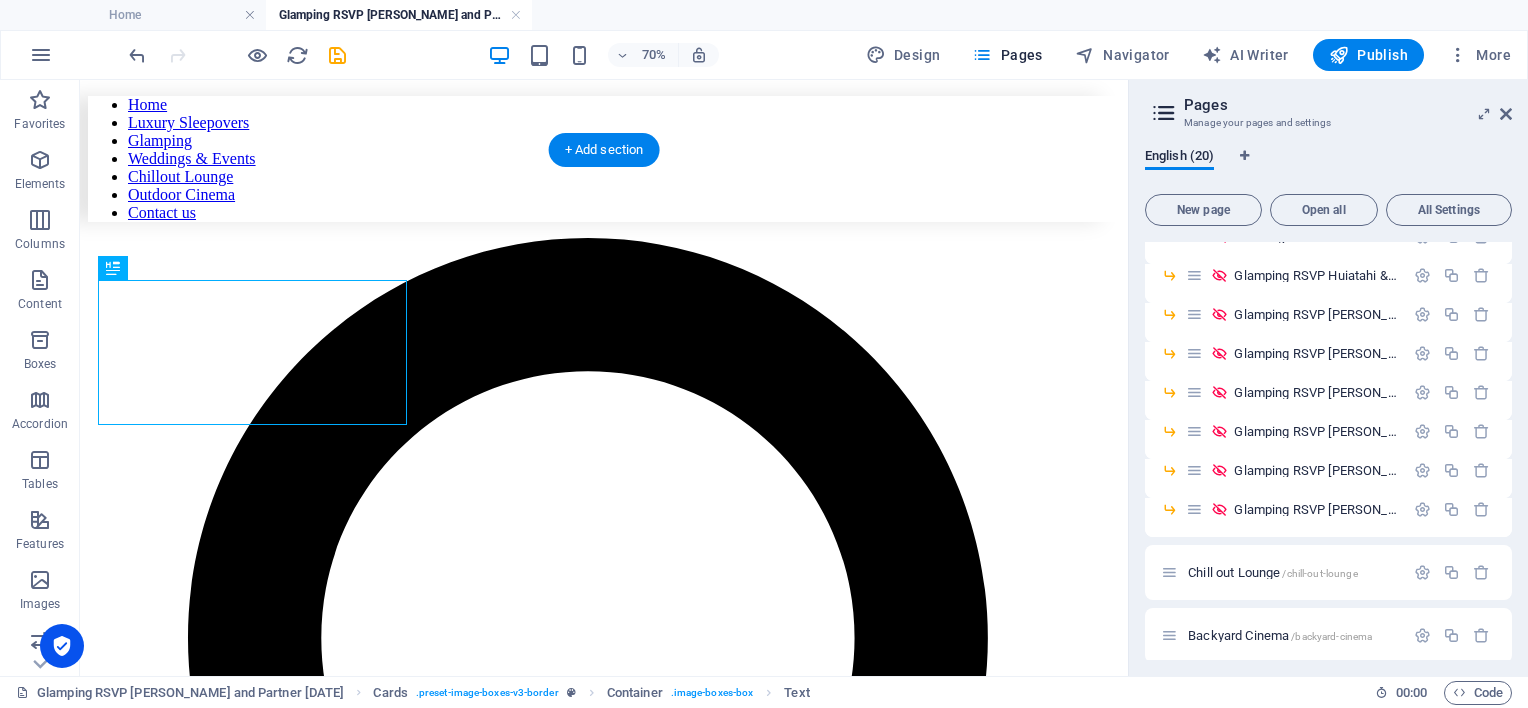 click on "[PERSON_NAME] & [PERSON_NAME] [DATE]  Bebah Farm [STREET_ADDRESS] Creek Guest check in from  11am  [DATE][DATE] and check out by  2 pm  [DATE][DATE]  RSVP [DATE]" at bounding box center (604, 5845) 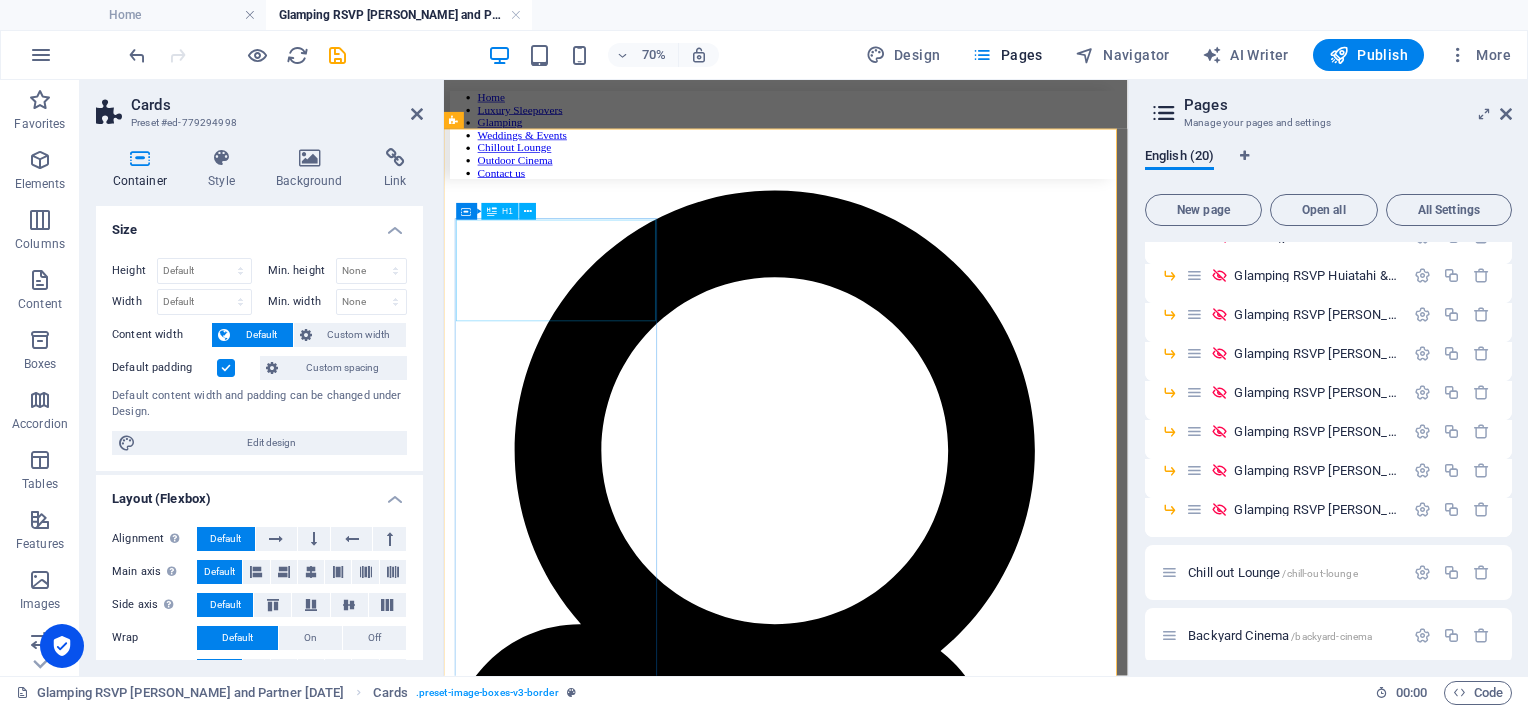 click on "[PERSON_NAME] & [PERSON_NAME]" at bounding box center (932, 5002) 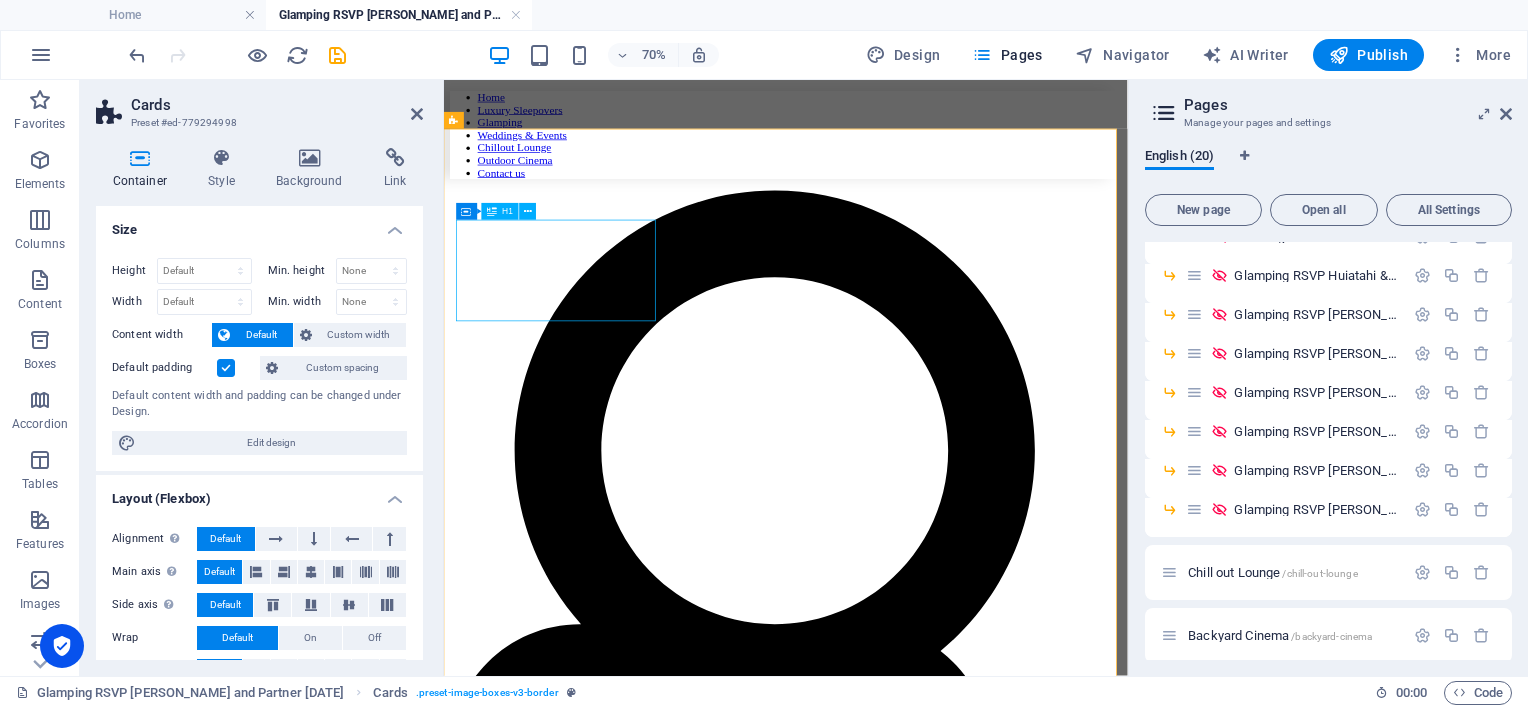 click on "[PERSON_NAME] & [PERSON_NAME]" at bounding box center (932, 5002) 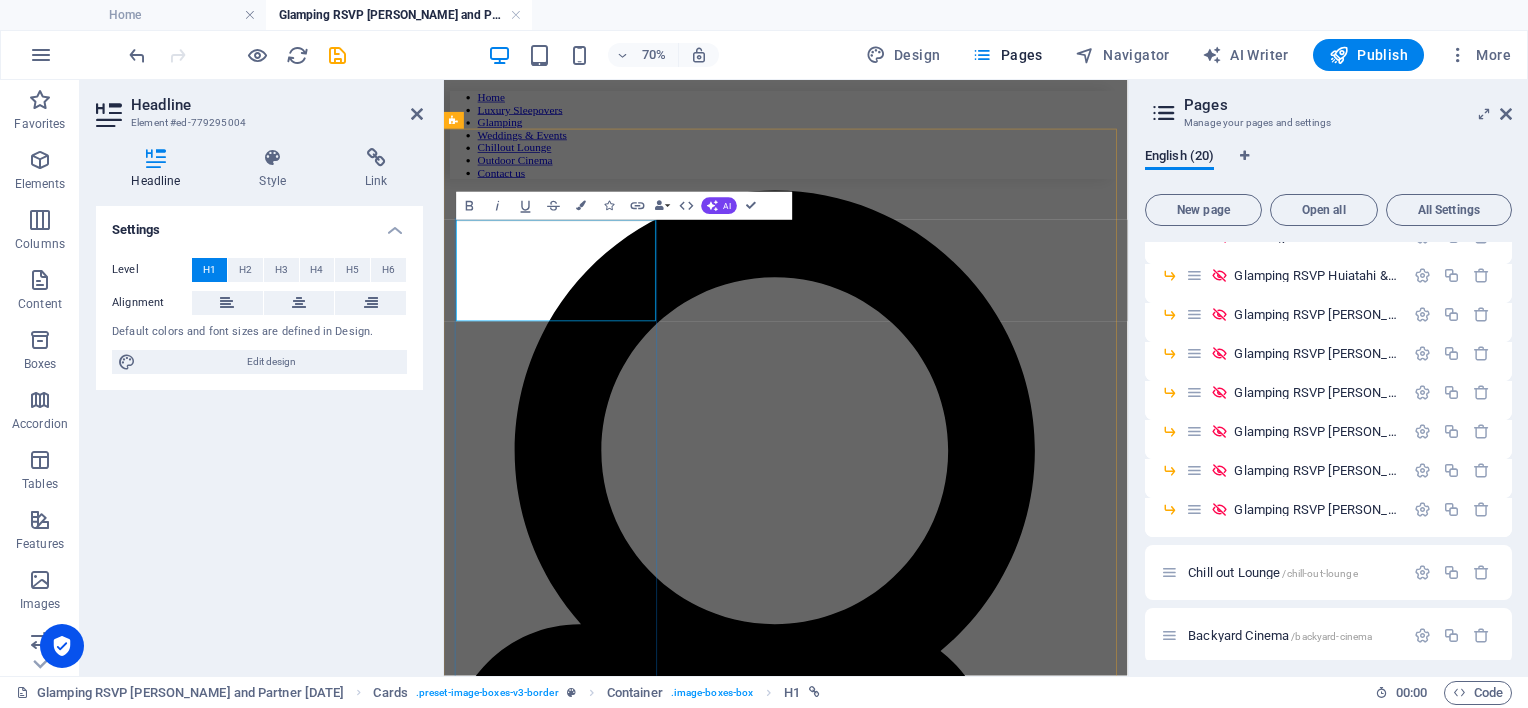 click on "[PERSON_NAME] & [PERSON_NAME]" at bounding box center (738, 5002) 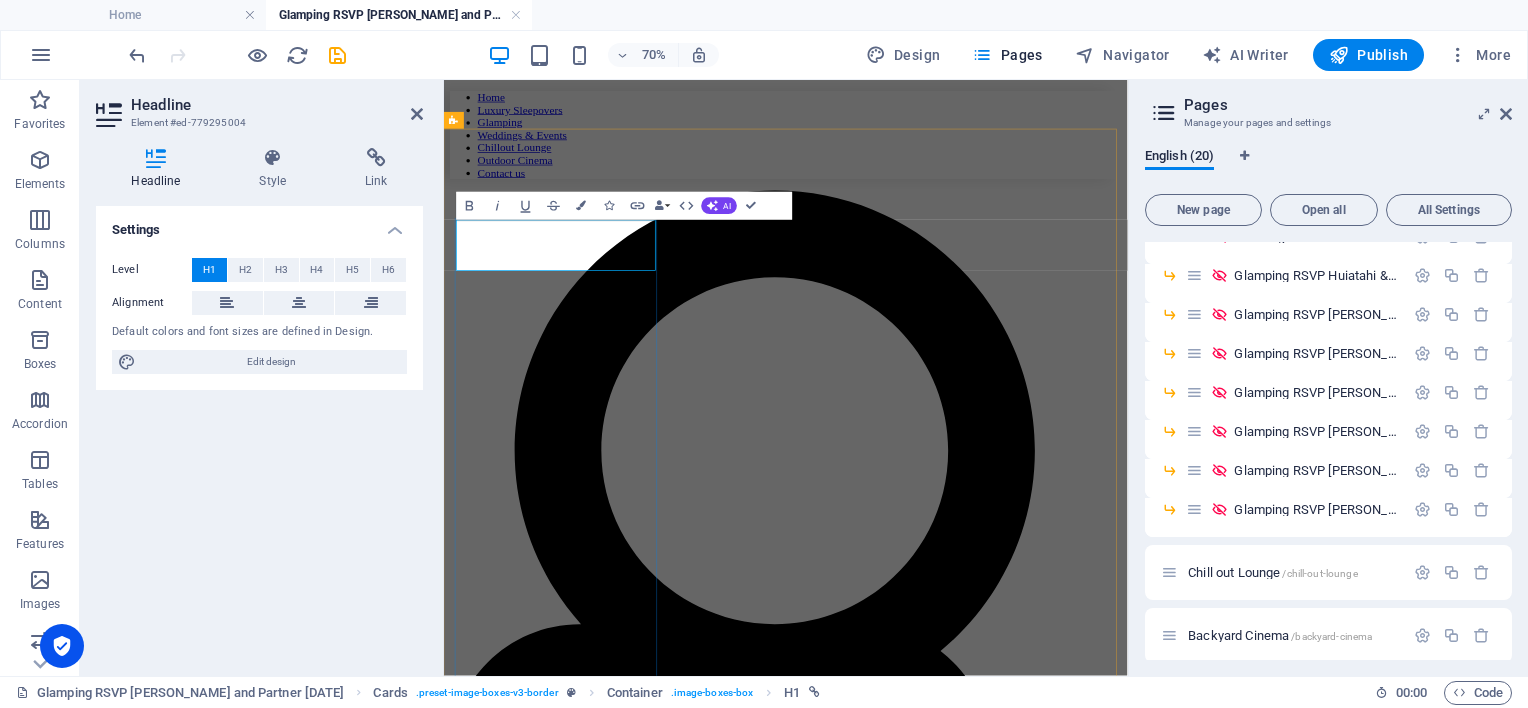 click on "[PERSON_NAME]" at bounding box center (932, 5002) 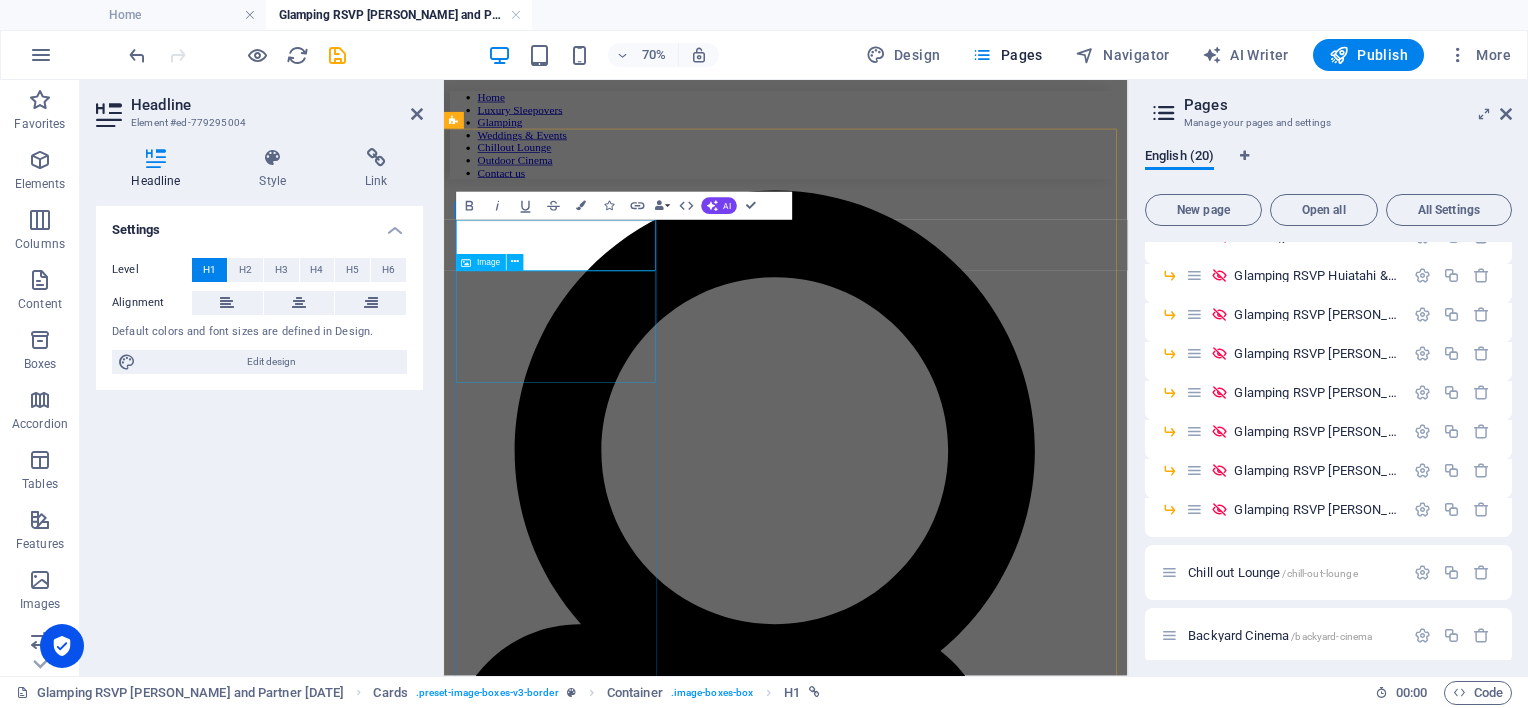 type 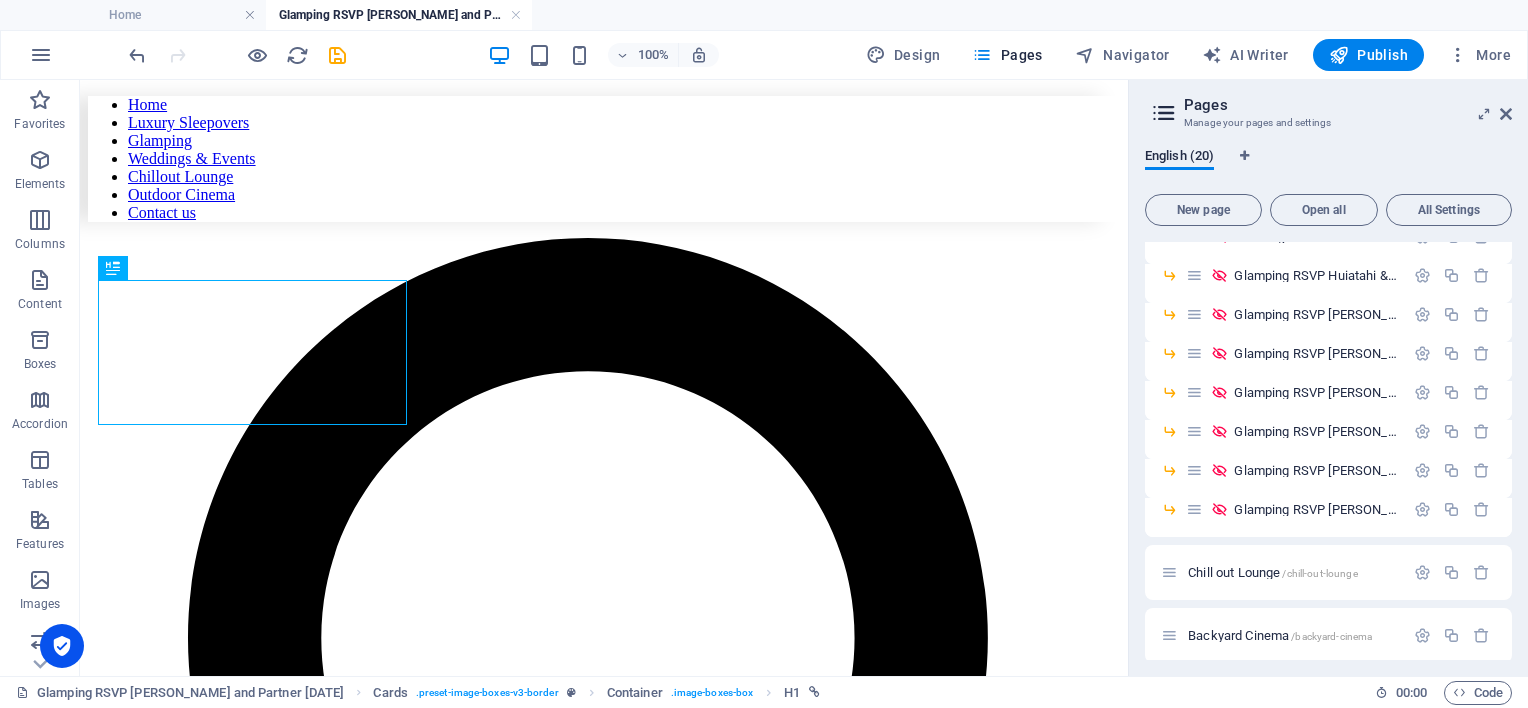 click at bounding box center [237, 55] 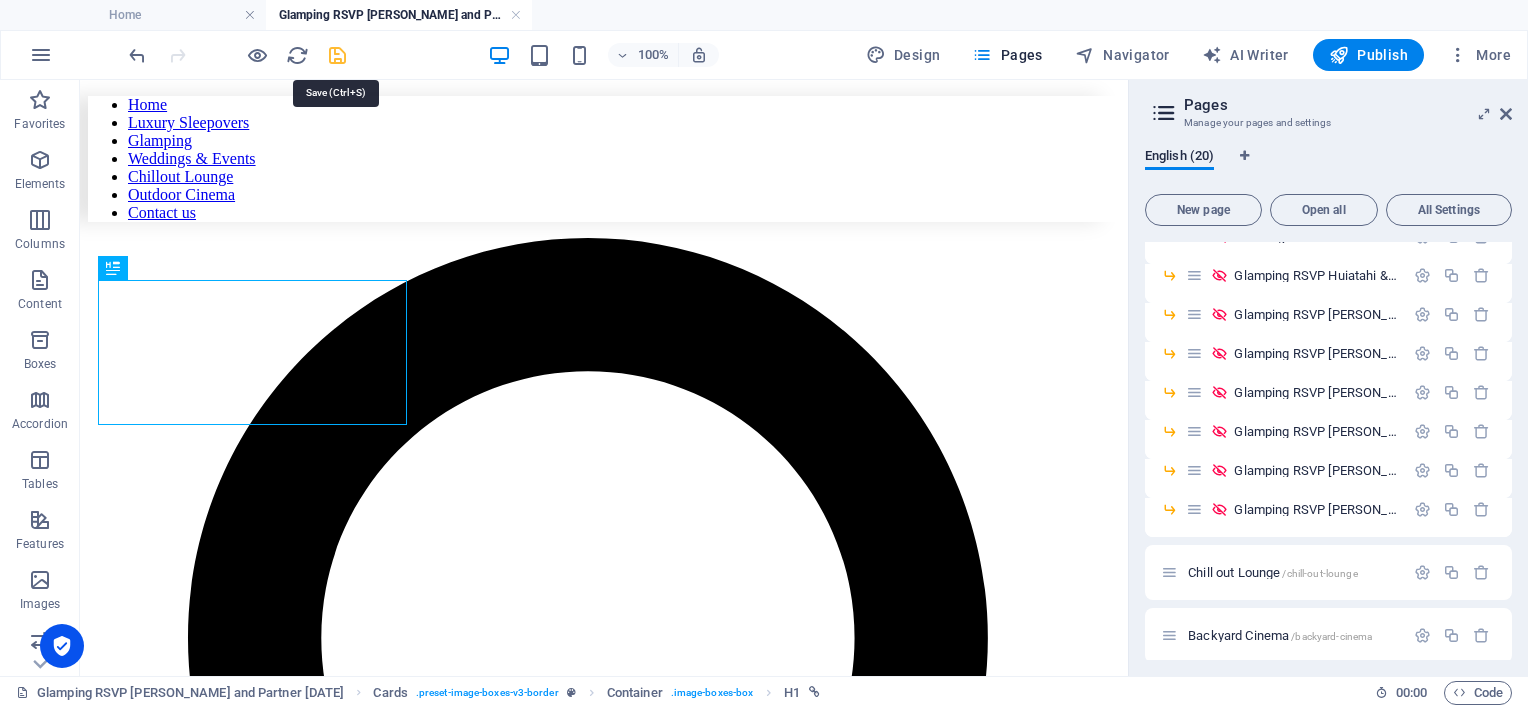 click at bounding box center [337, 55] 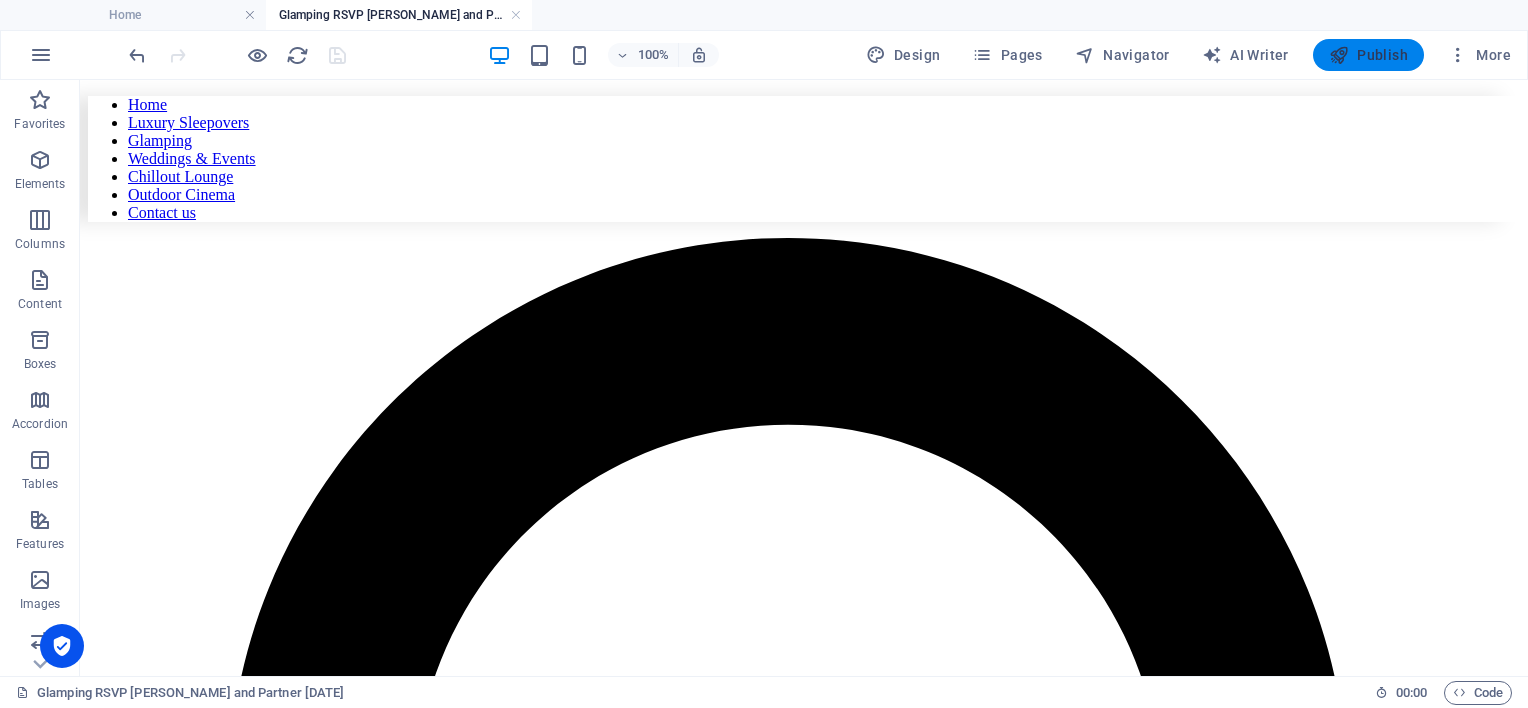 click on "Publish" at bounding box center [1368, 55] 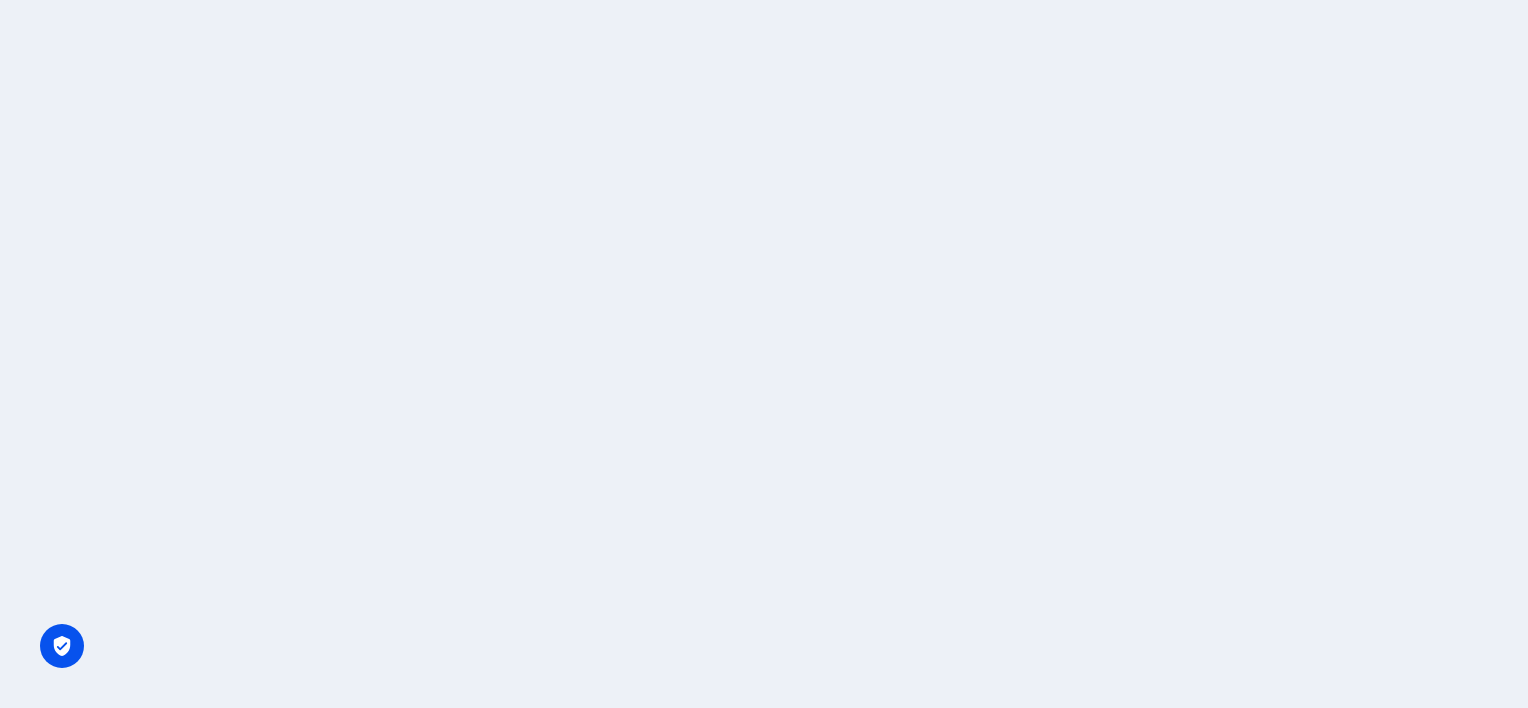 scroll, scrollTop: 0, scrollLeft: 0, axis: both 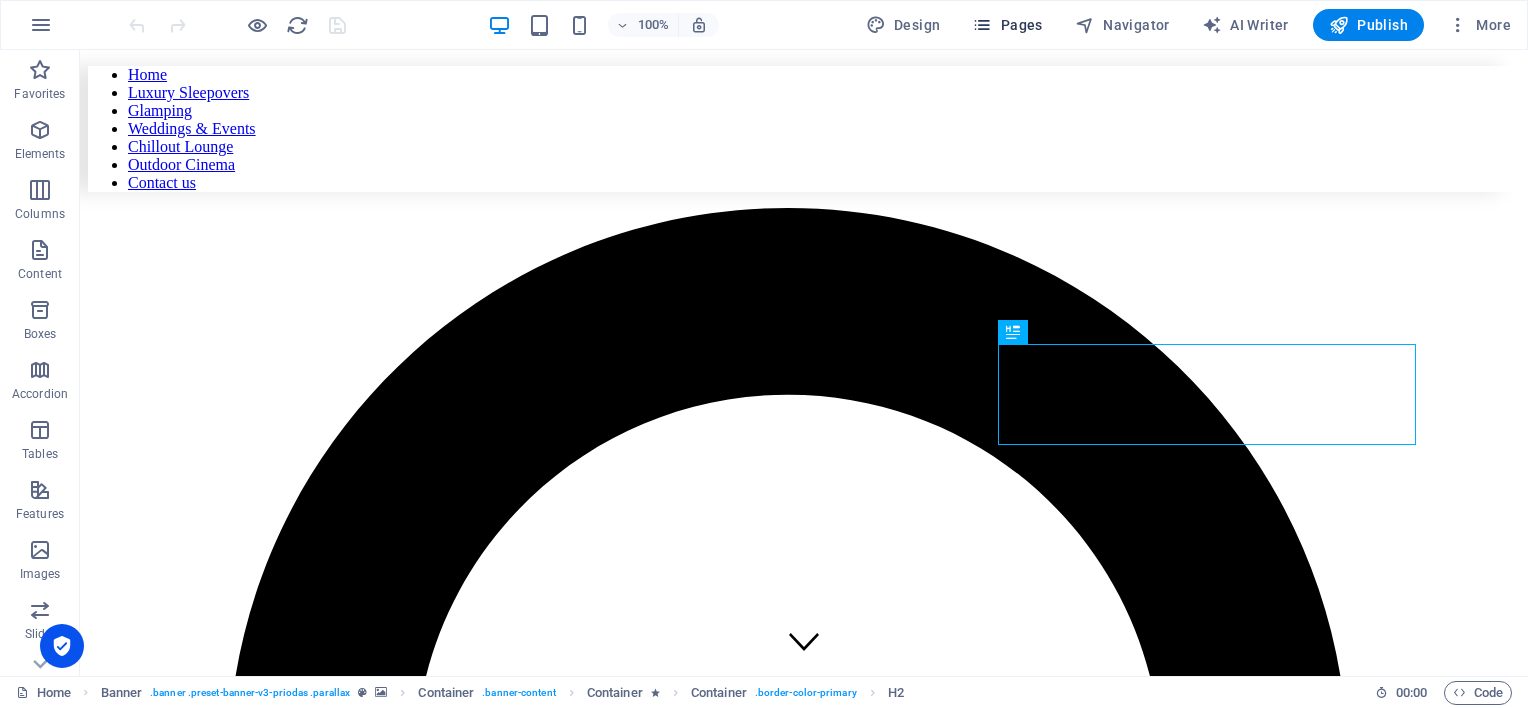 click on "Pages" at bounding box center [1007, 25] 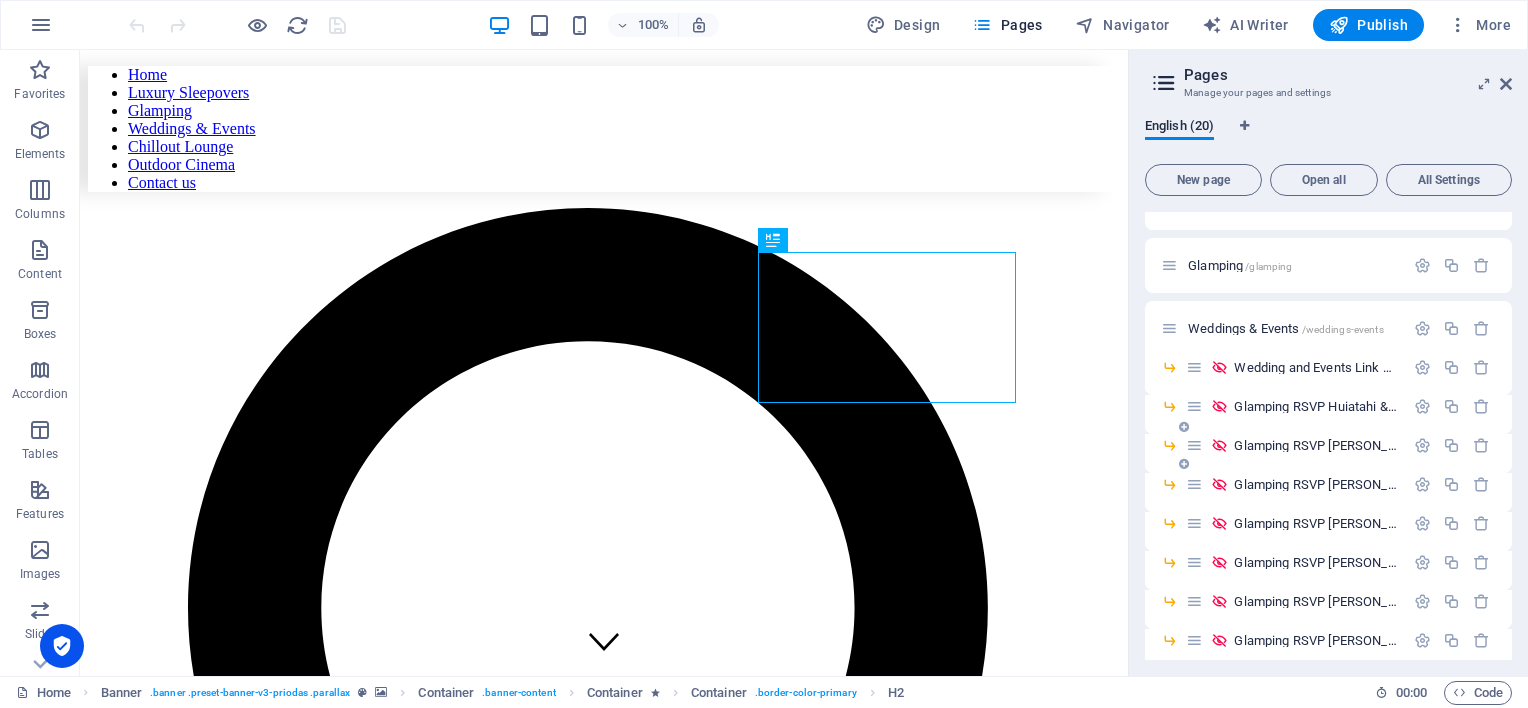 scroll, scrollTop: 300, scrollLeft: 0, axis: vertical 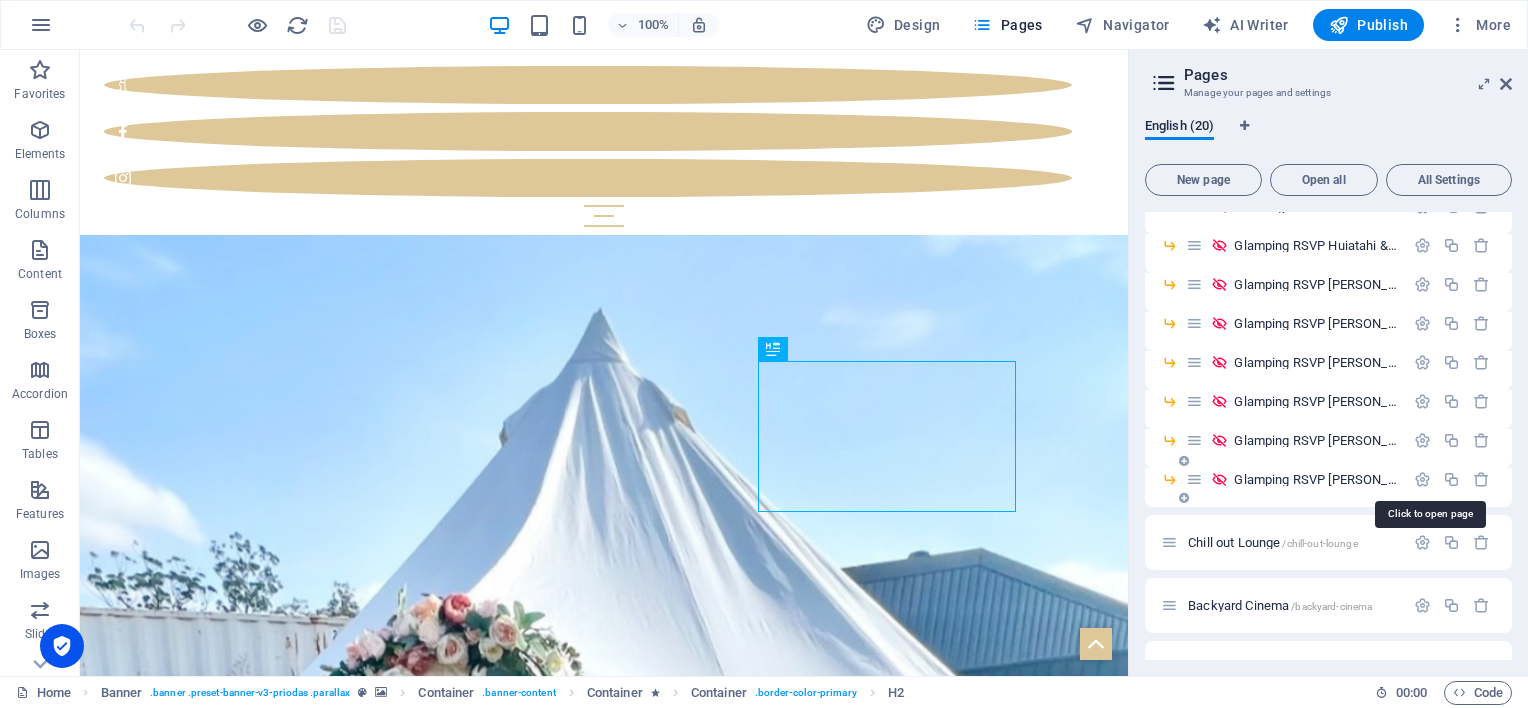 click on "Glamping RSVP [PERSON_NAME] and Partner [DATE]  /glamping-rsvp-[PERSON_NAME]-partner" at bounding box center (1480, 479) 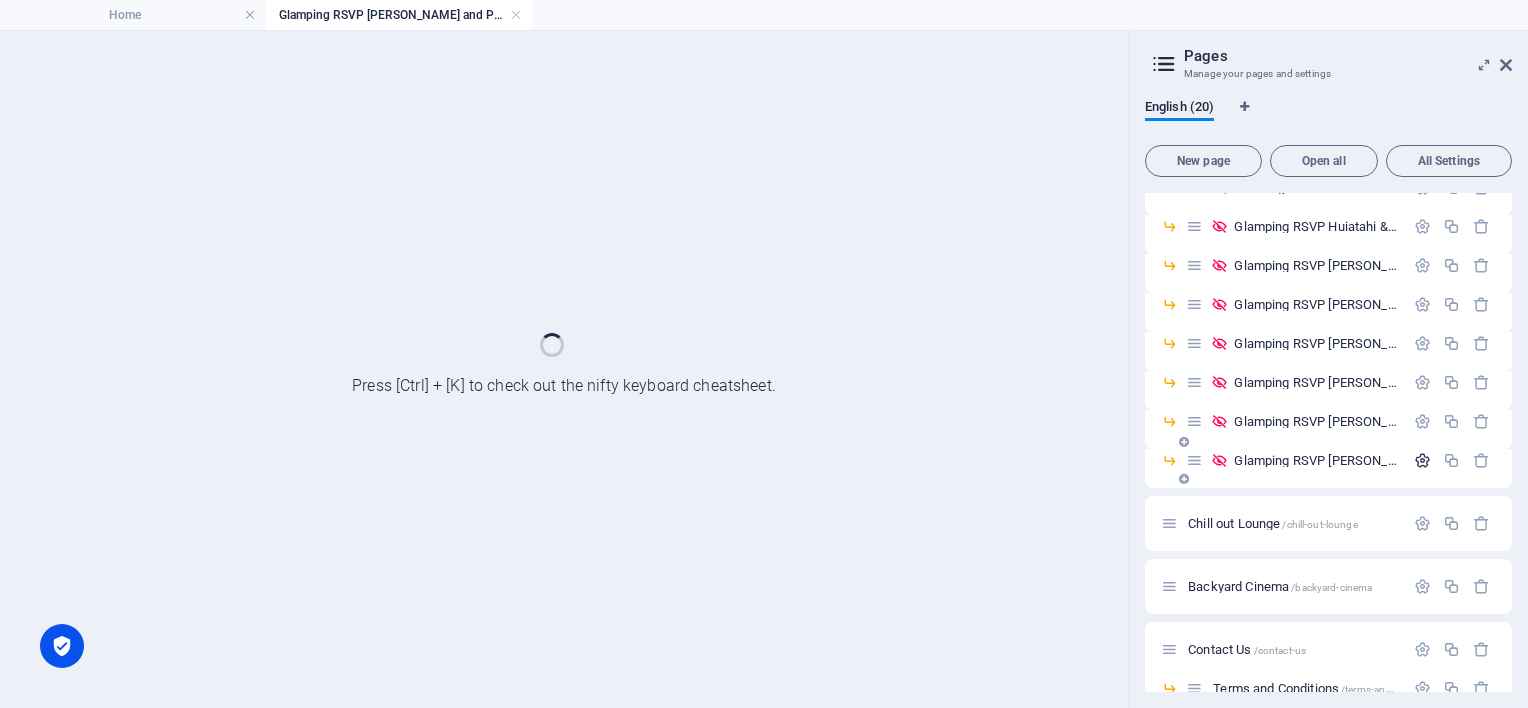 click at bounding box center (1422, 460) 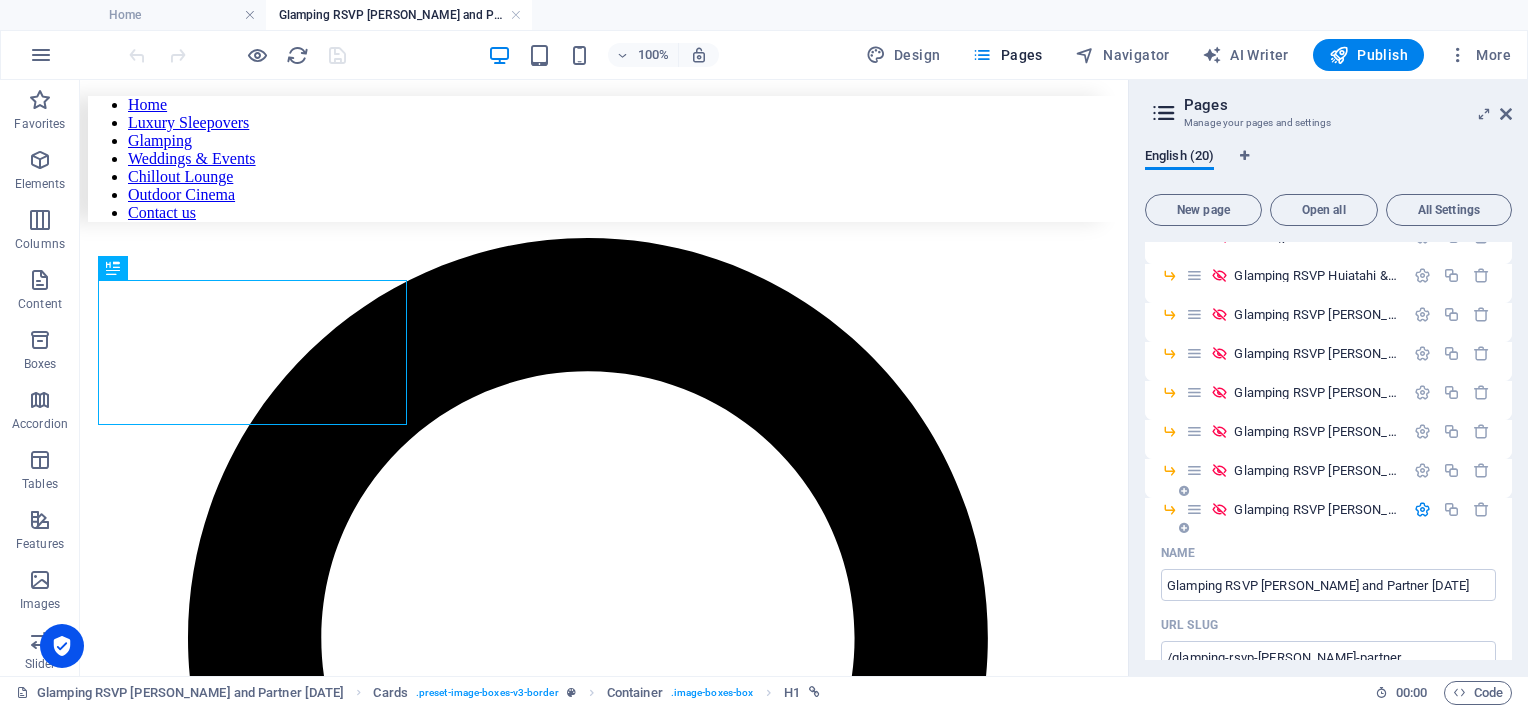 scroll, scrollTop: 0, scrollLeft: 0, axis: both 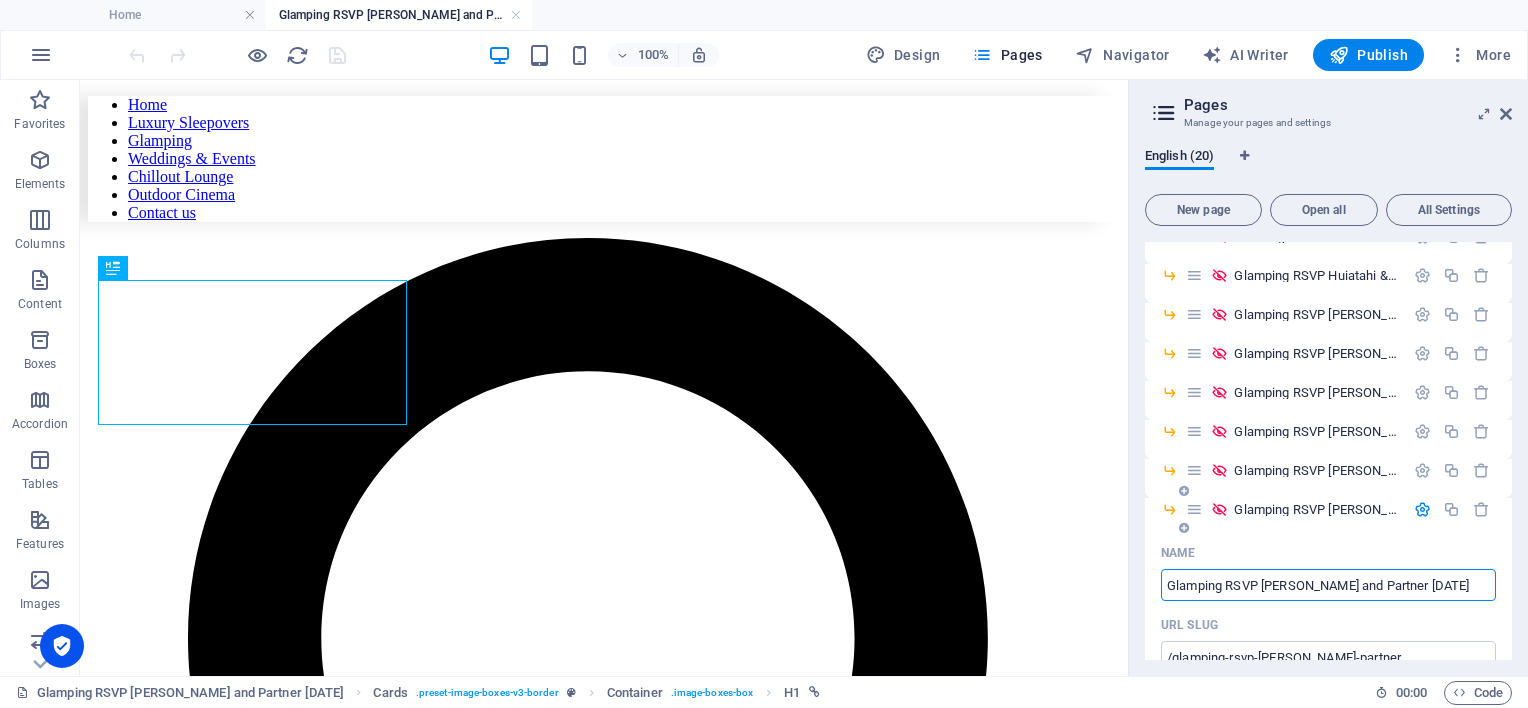drag, startPoint x: 1323, startPoint y: 582, endPoint x: 1368, endPoint y: 588, distance: 45.39824 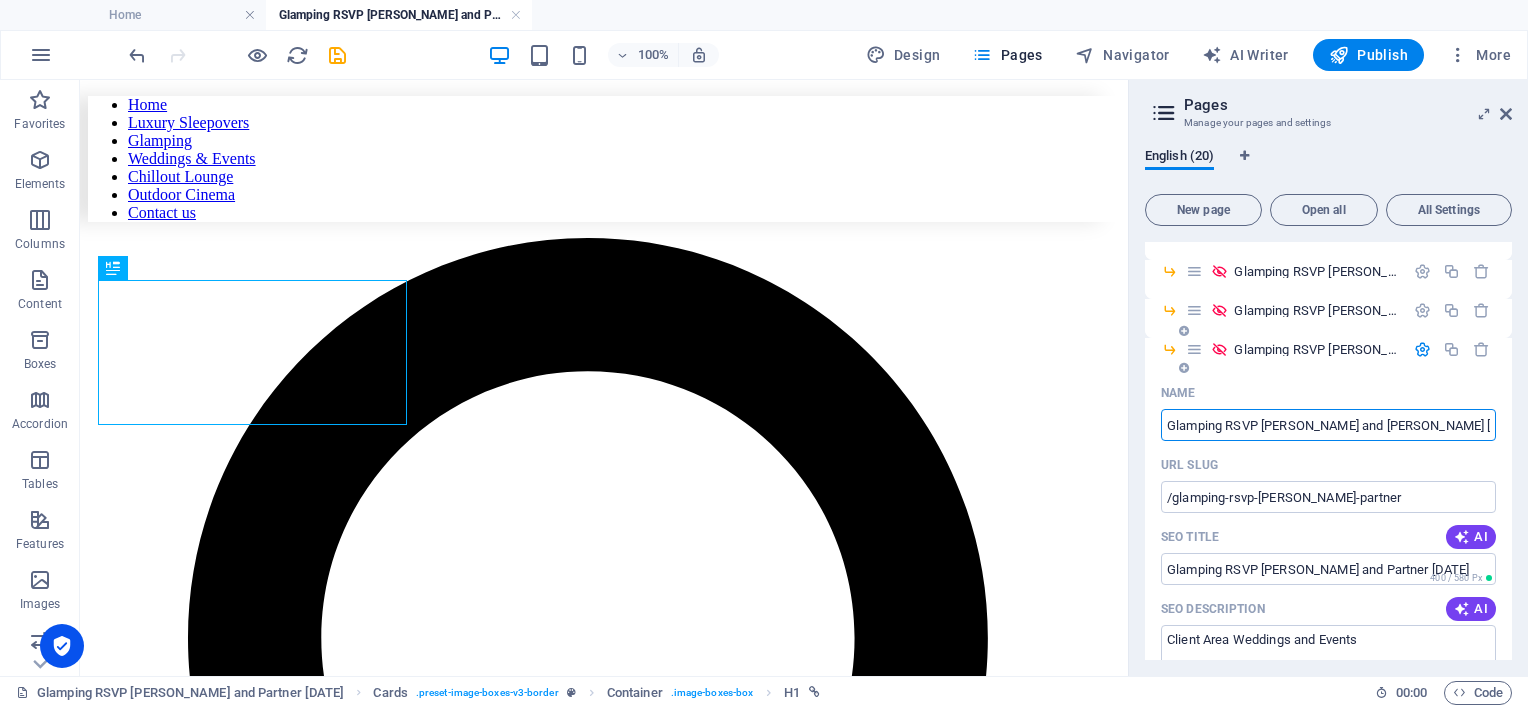scroll, scrollTop: 500, scrollLeft: 0, axis: vertical 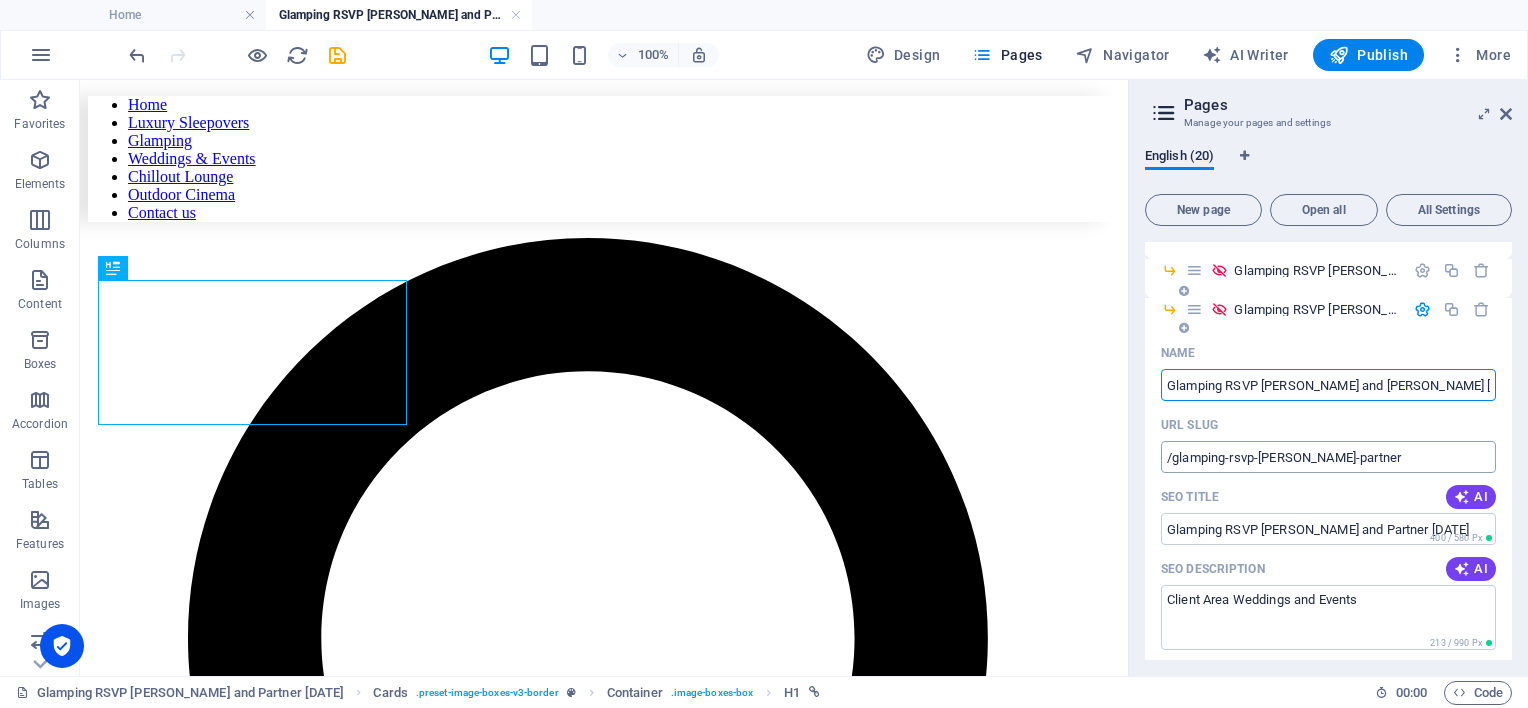 type on "Glamping RSVP Olivia and Jasaon 20.06.26" 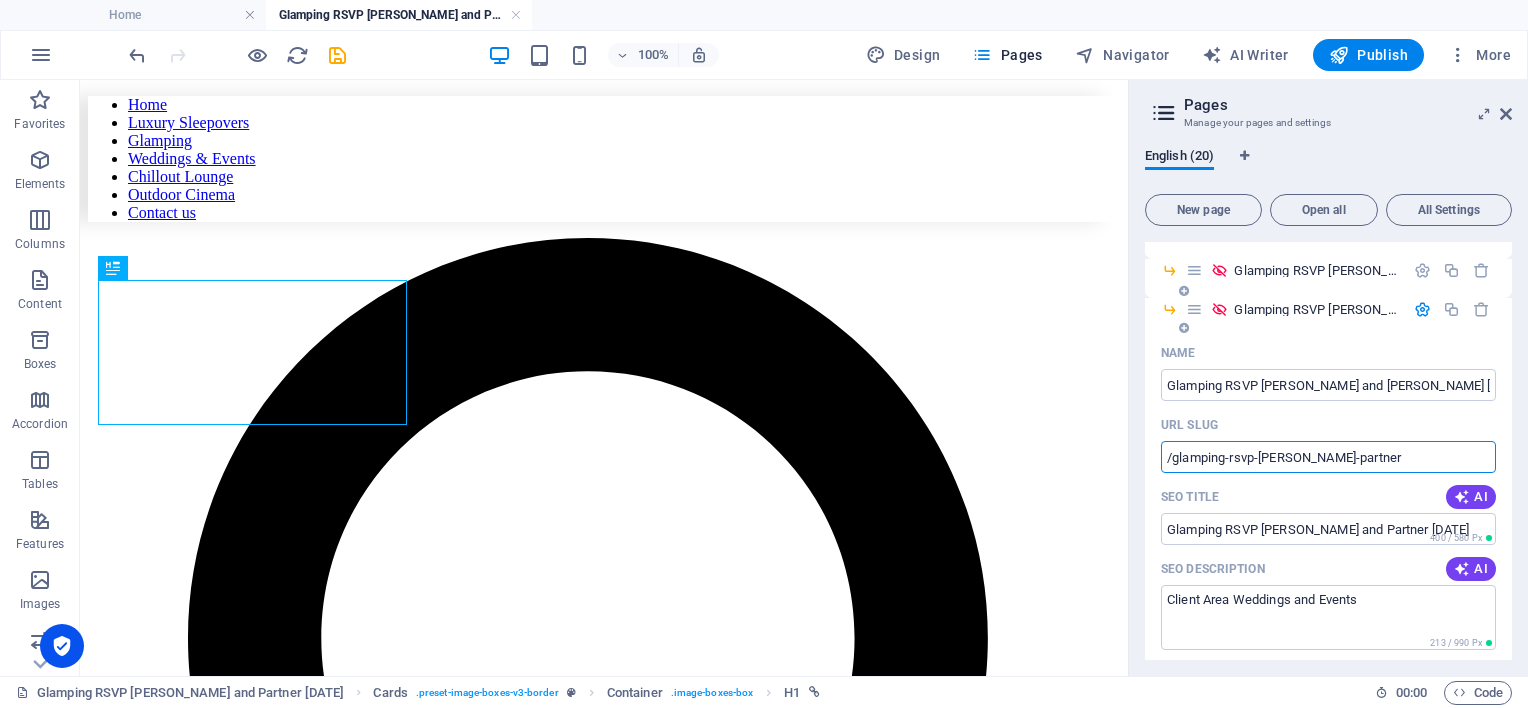 click on "/glamping-rsvp-[PERSON_NAME]-partner" at bounding box center [1328, 457] 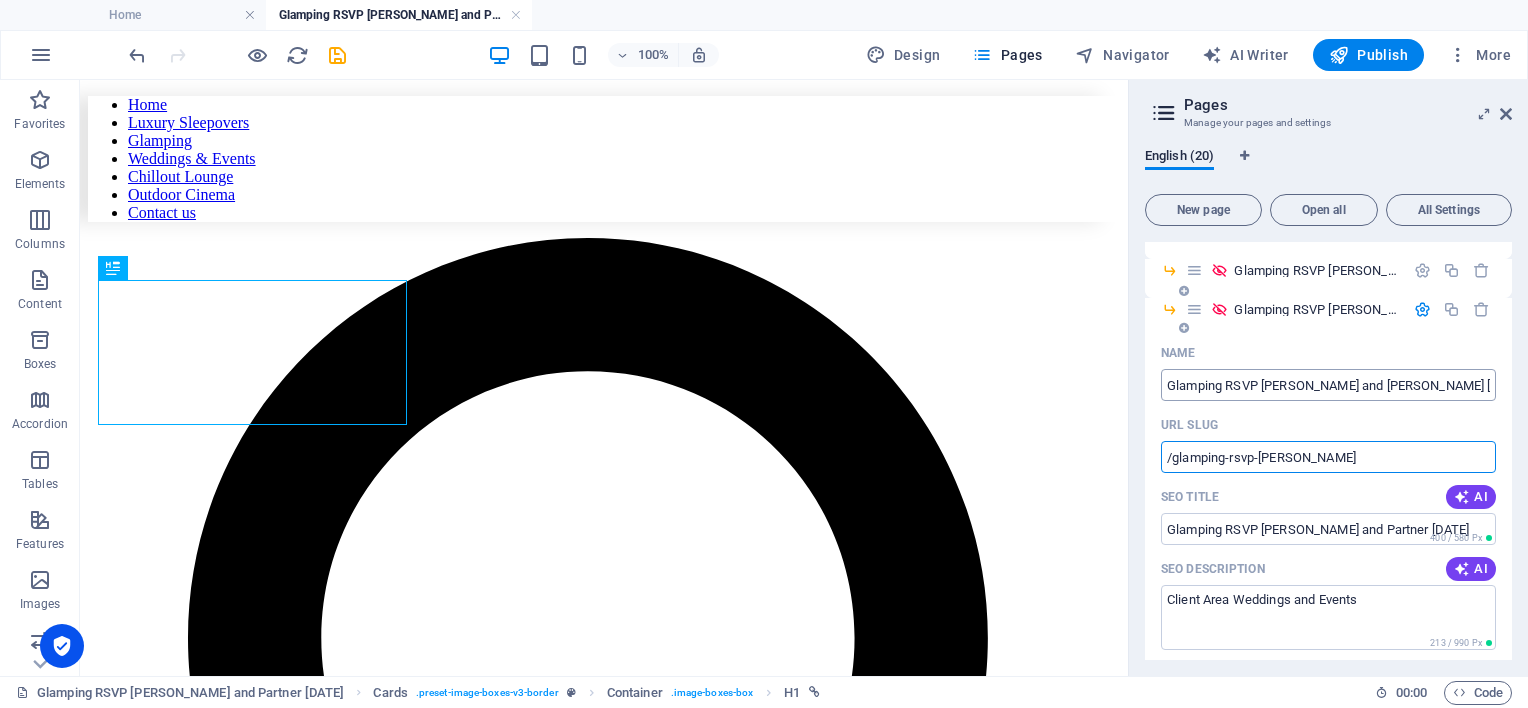 type on "/glamping-rsvp-olivia-Jason" 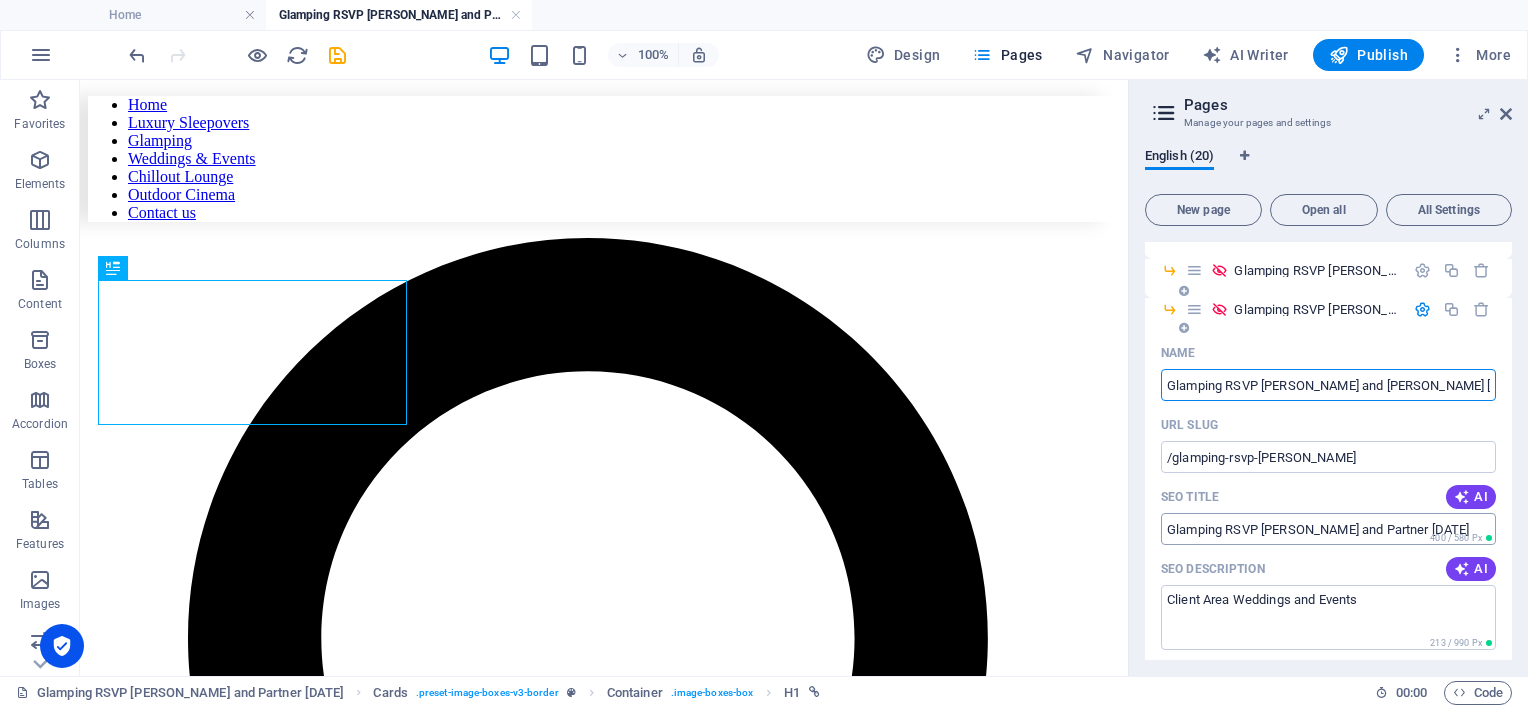 type on "Glamping RSVP Olivia and Jason 20.06.26" 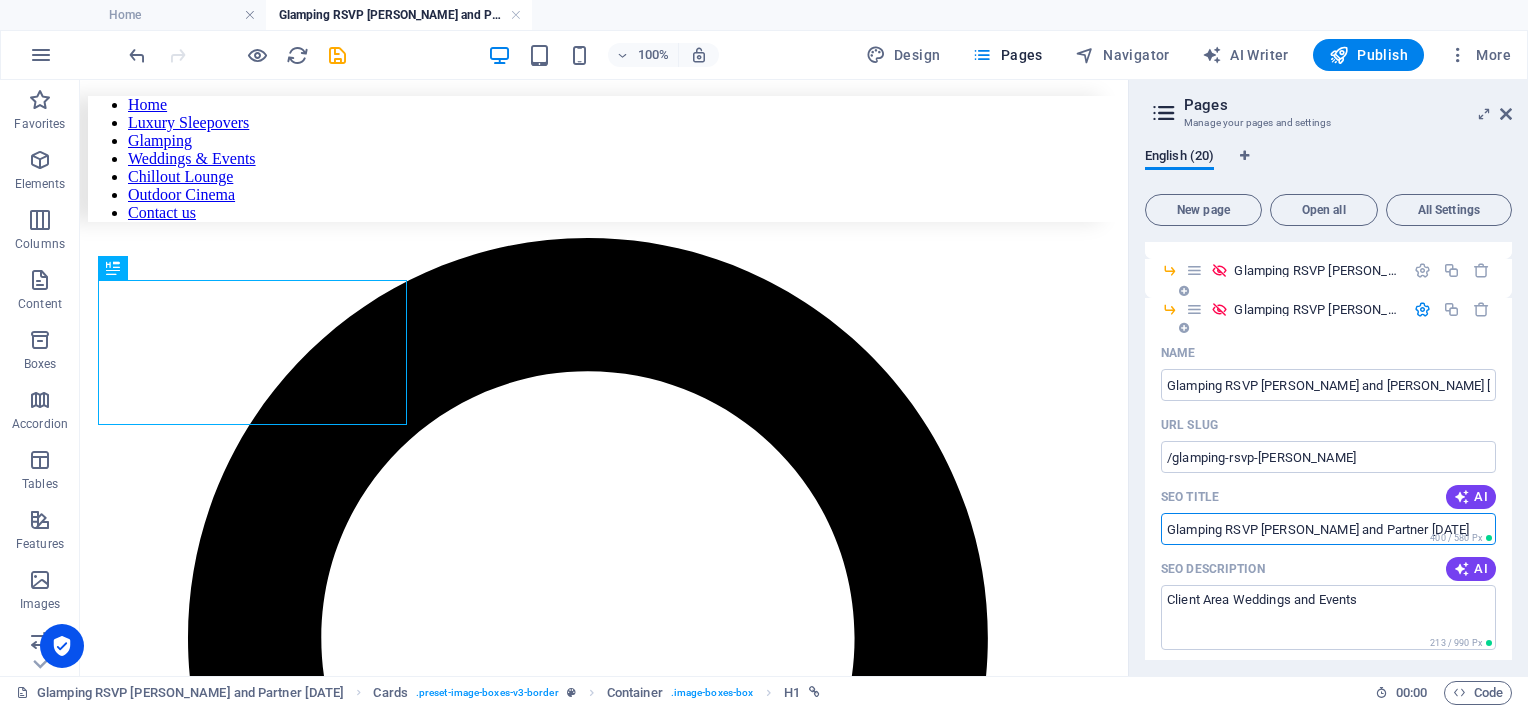 click on "Glamping RSVP [PERSON_NAME] and Partner [DATE]" at bounding box center (1328, 529) 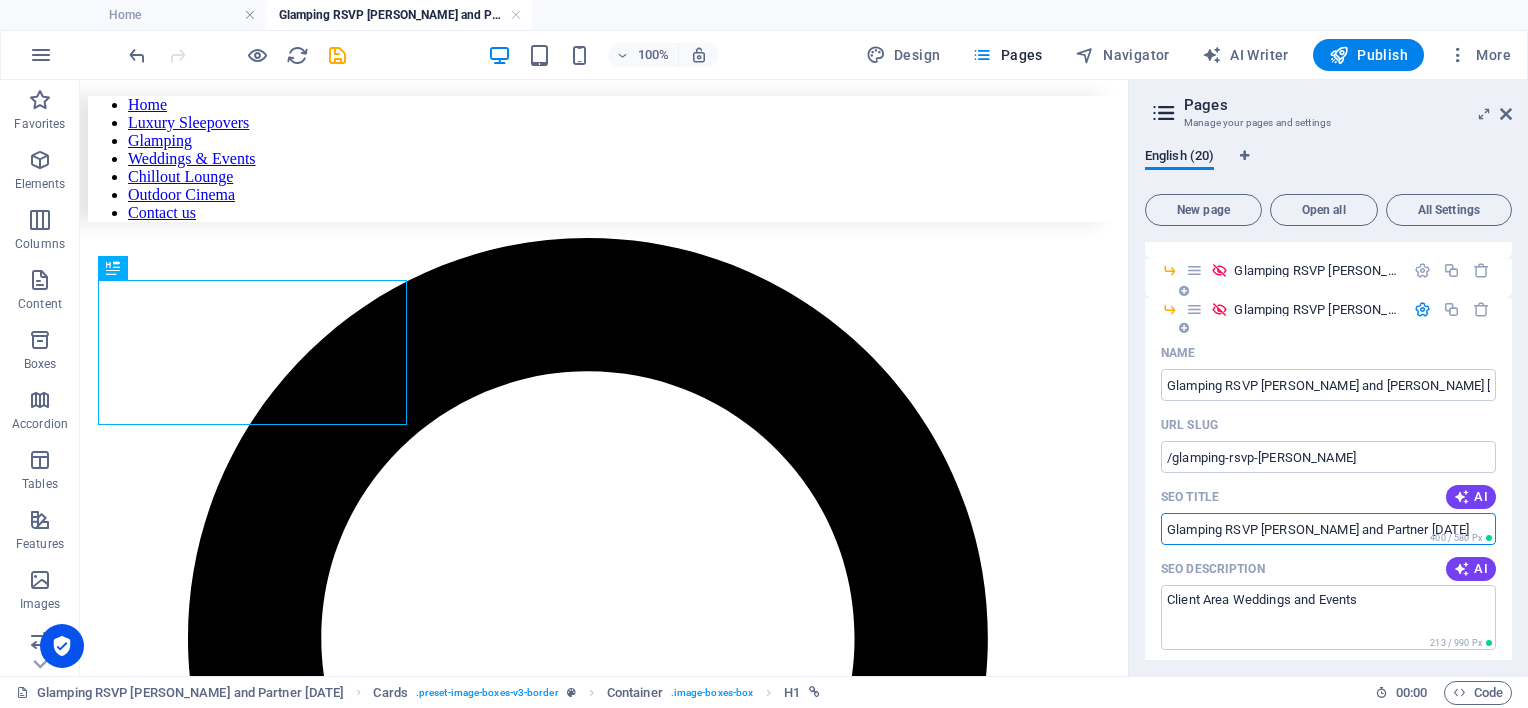 click on "Glamping RSVP [PERSON_NAME] and Partner [DATE]" at bounding box center [1328, 529] 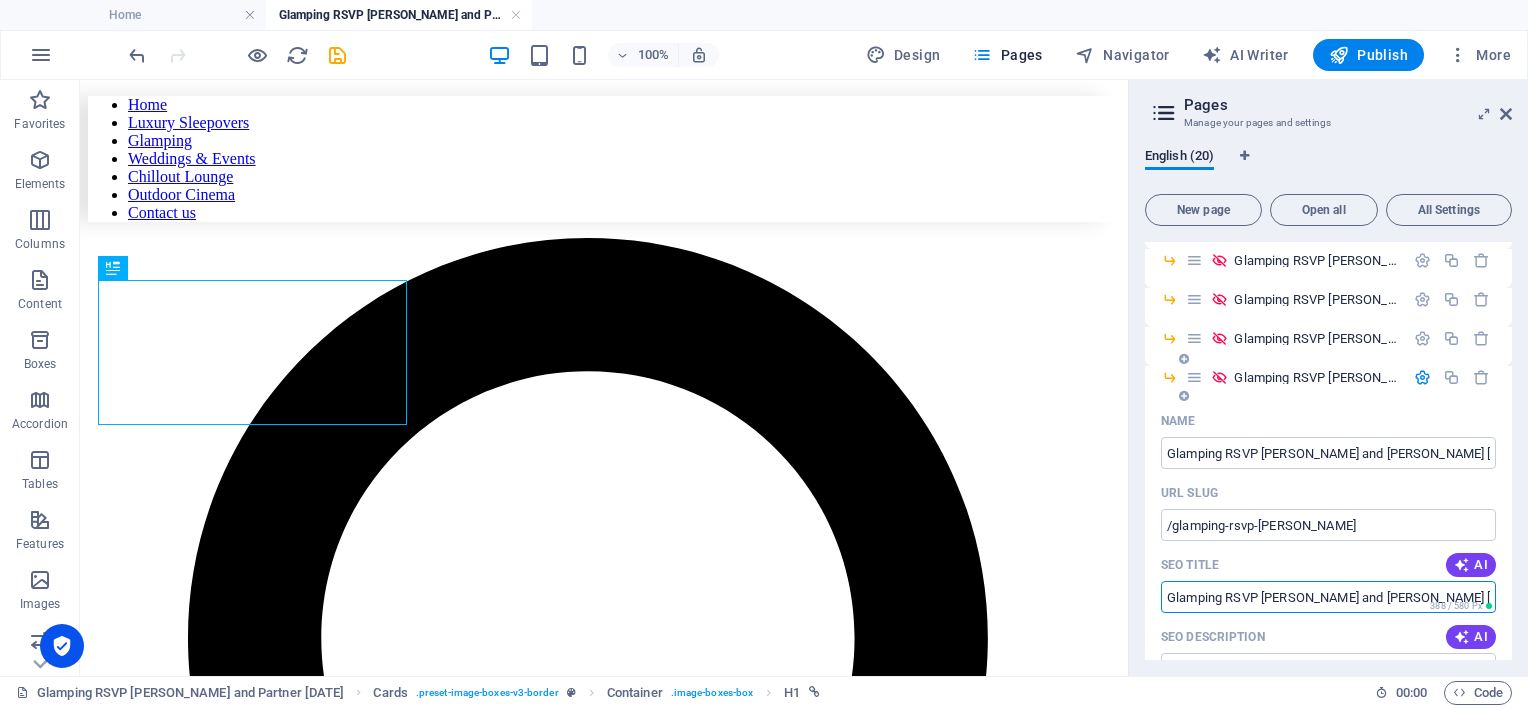 scroll, scrollTop: 400, scrollLeft: 0, axis: vertical 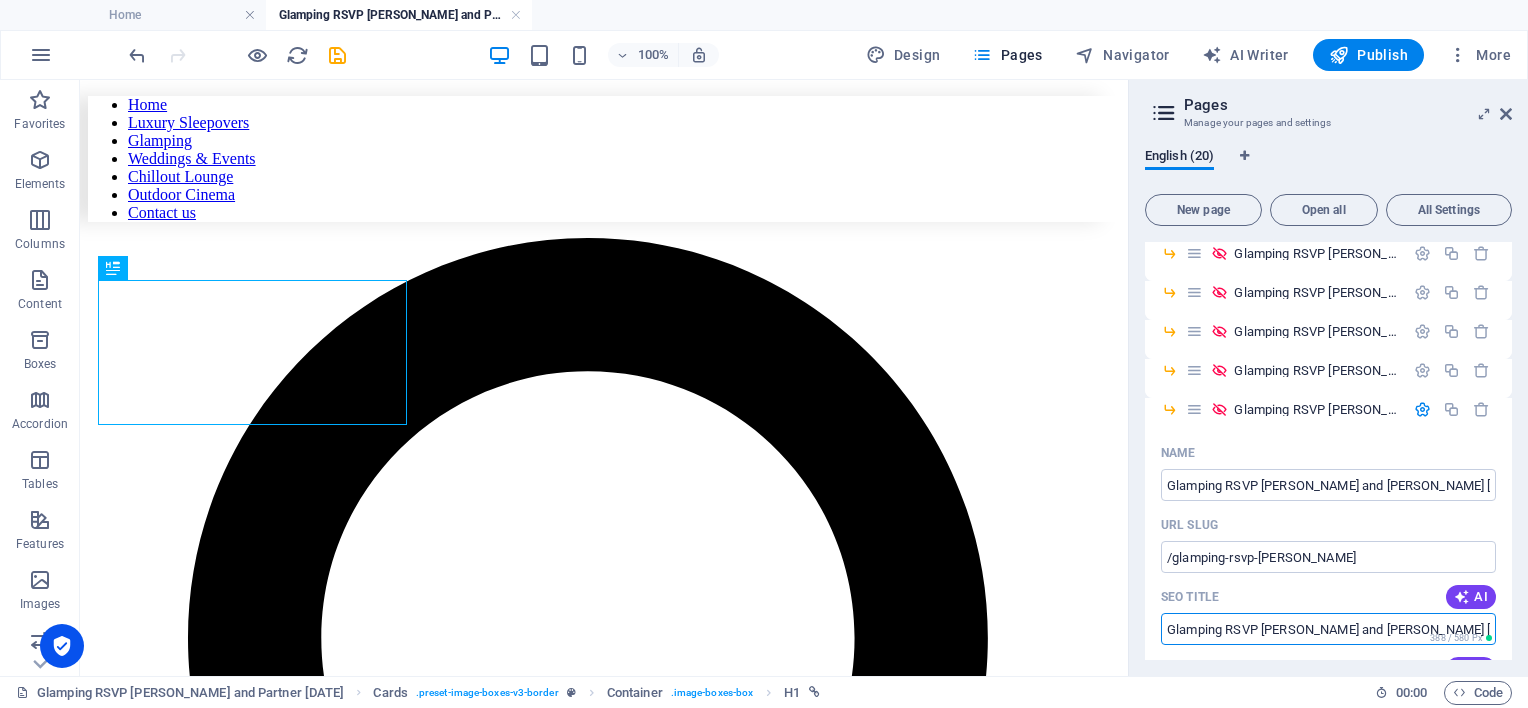 type on "Glamping RSVP Olivia and Jason 20.06.26" 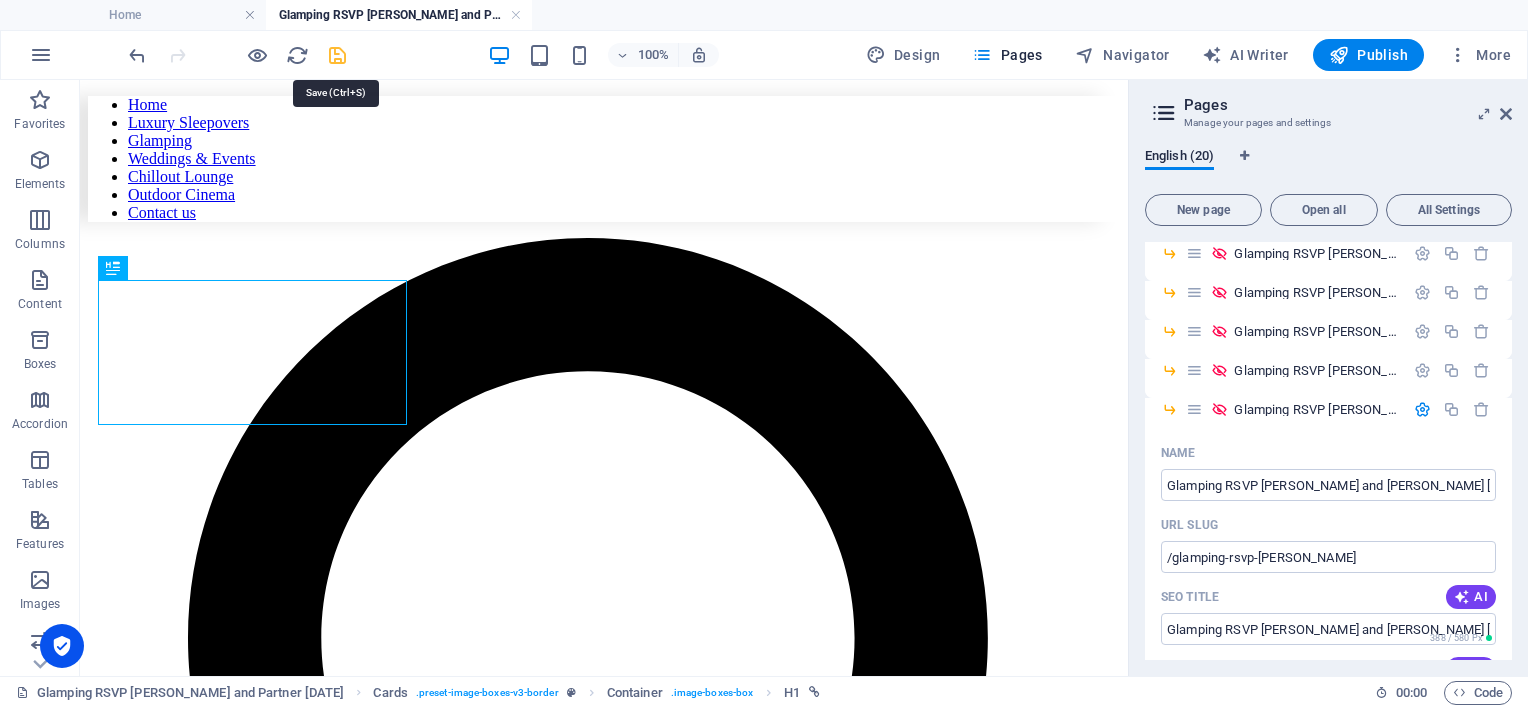 click at bounding box center [337, 55] 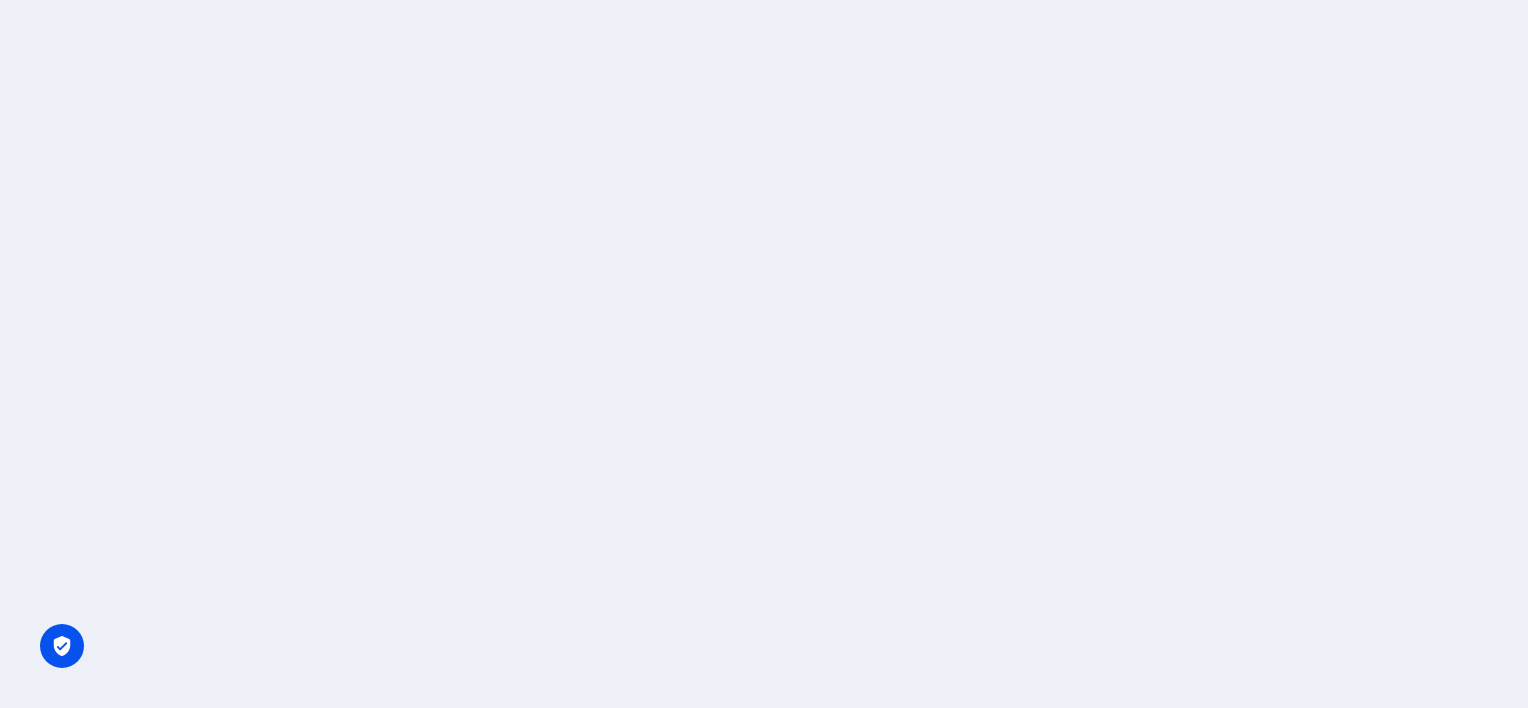 scroll, scrollTop: 0, scrollLeft: 0, axis: both 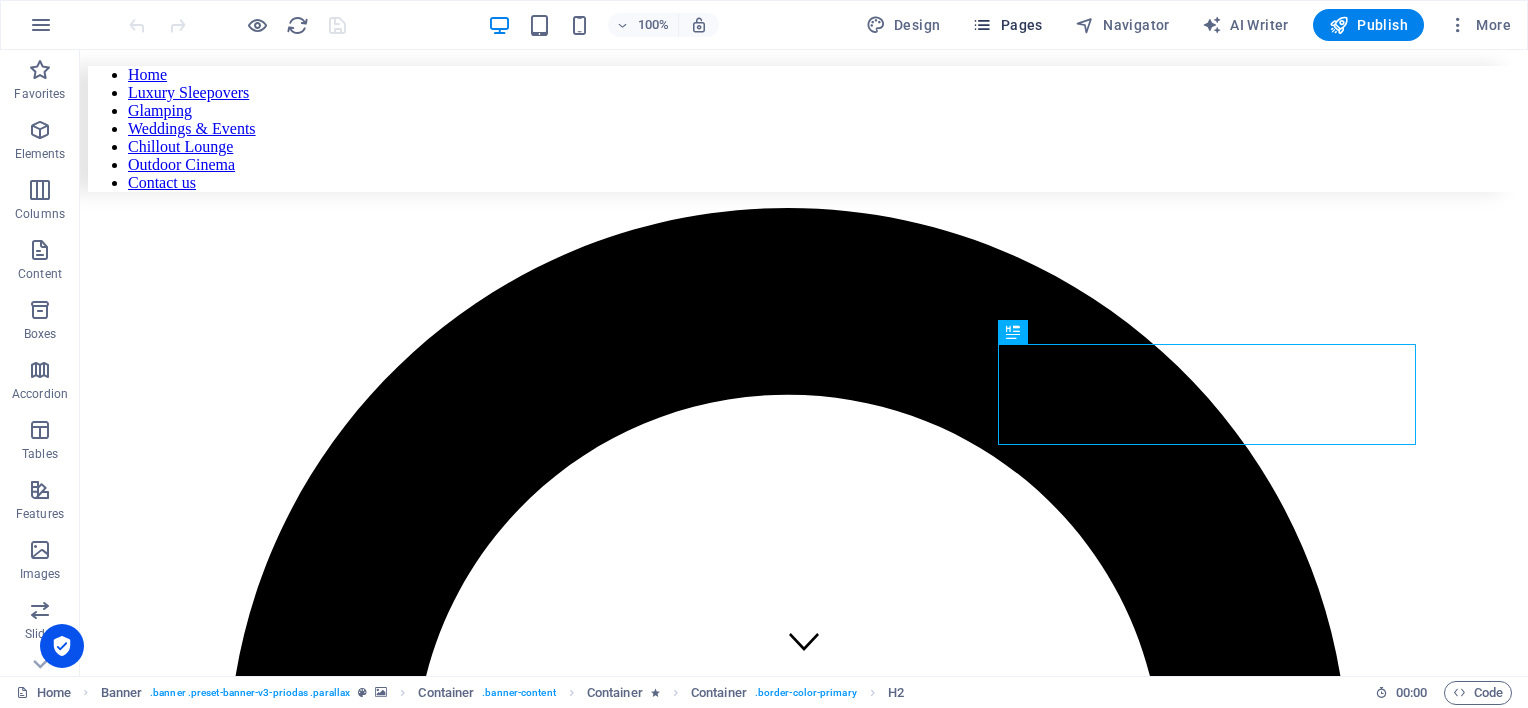 click on "Pages" at bounding box center (1007, 25) 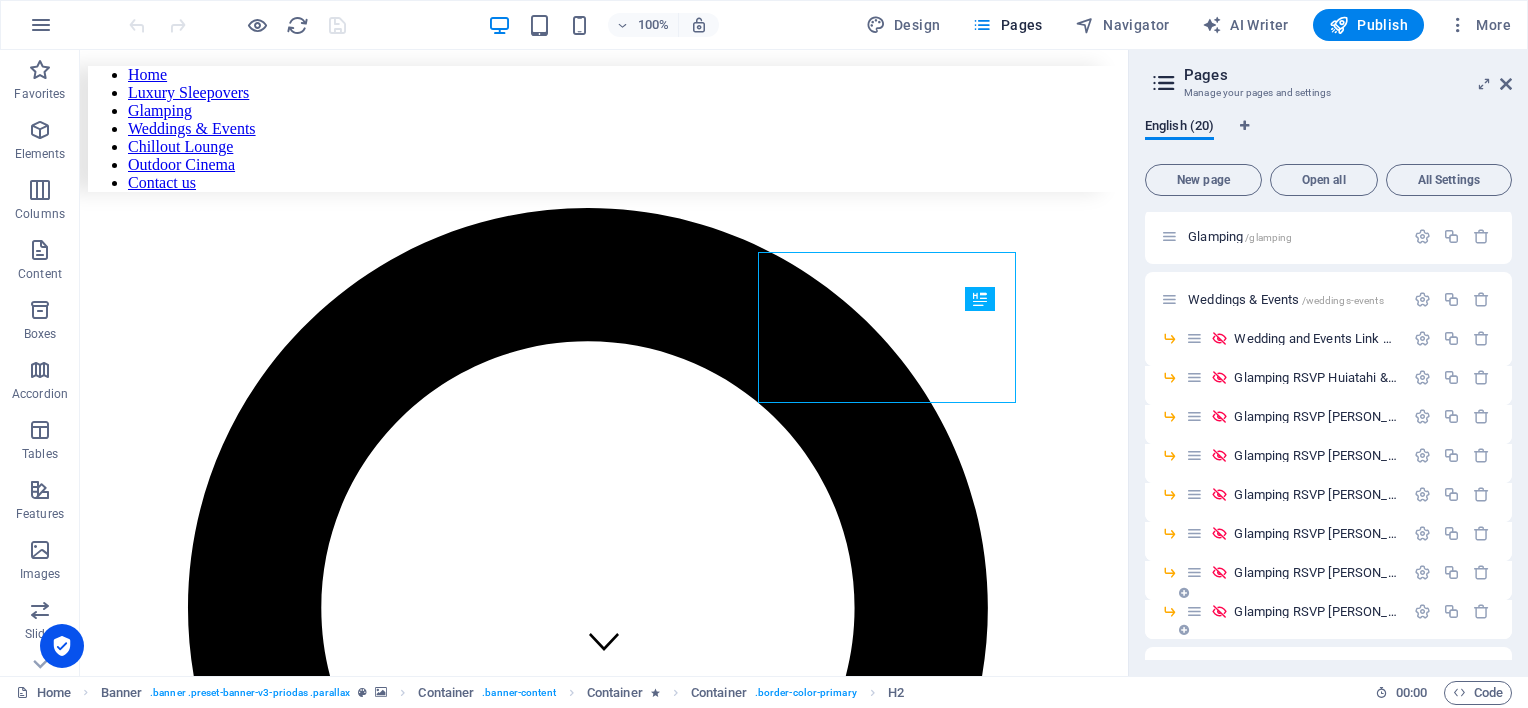 scroll, scrollTop: 200, scrollLeft: 0, axis: vertical 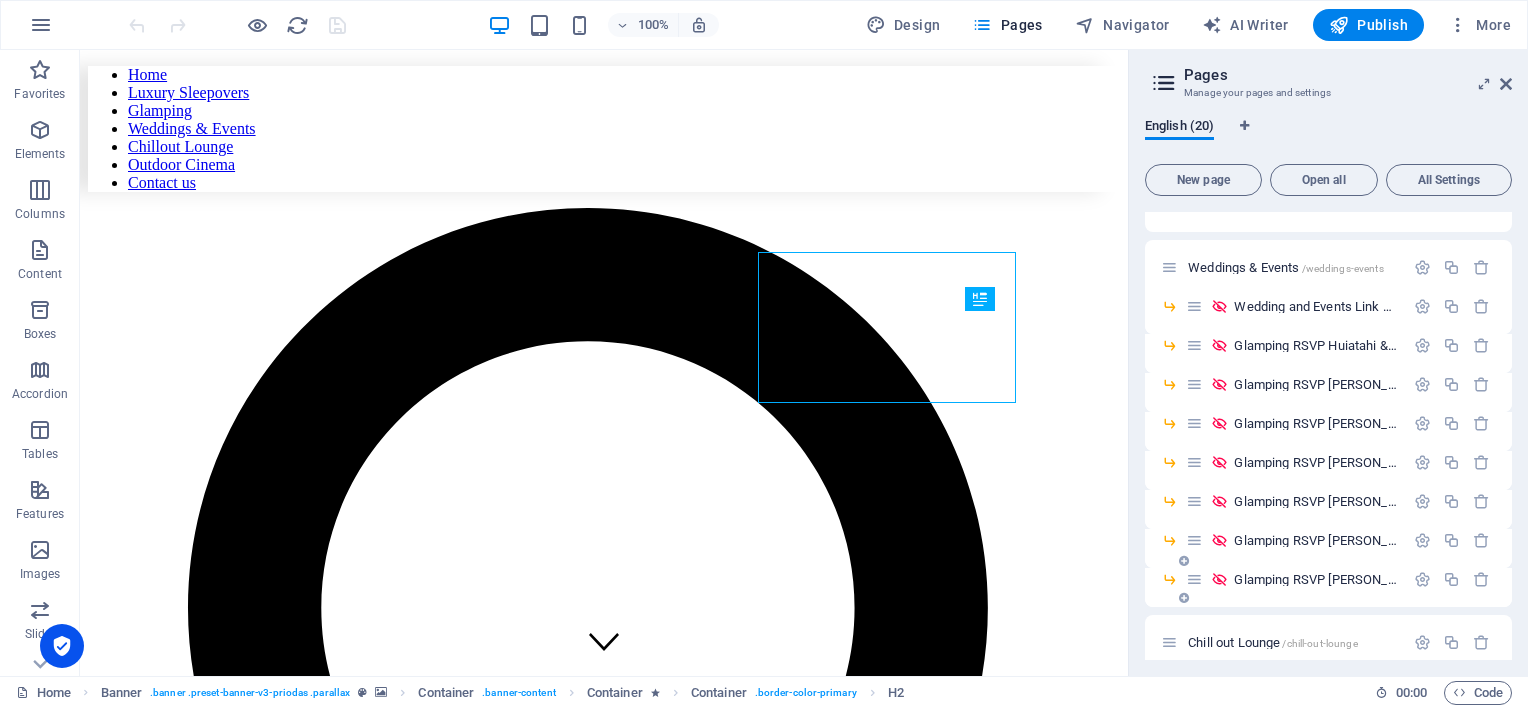 click on "Glamping RSVP Olivia and Jason 20.06.26  /glamping-rsvp-olivia-Jason" at bounding box center (1295, 579) 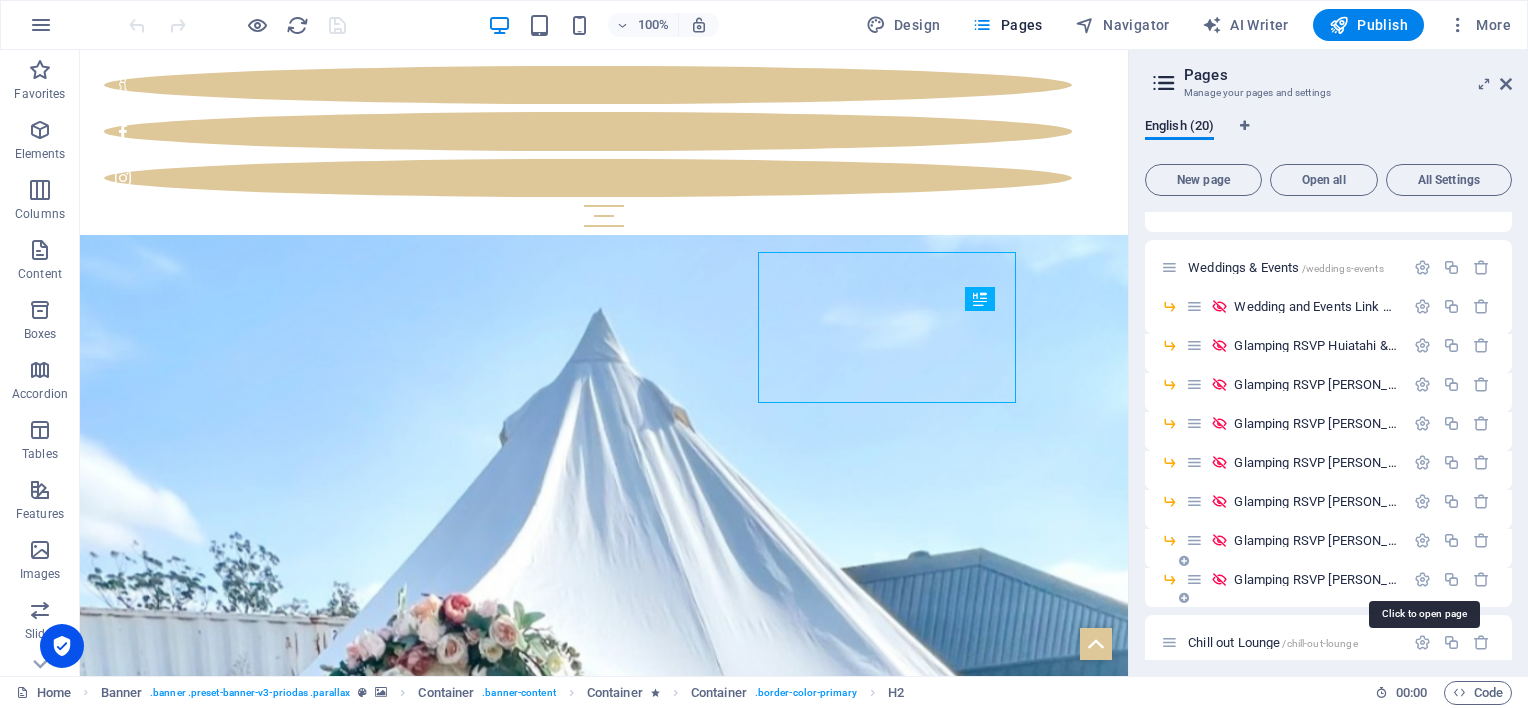 click on "Glamping RSVP Olivia and Jason 20.06.26  /glamping-rsvp-olivia-Jason" at bounding box center [1490, 579] 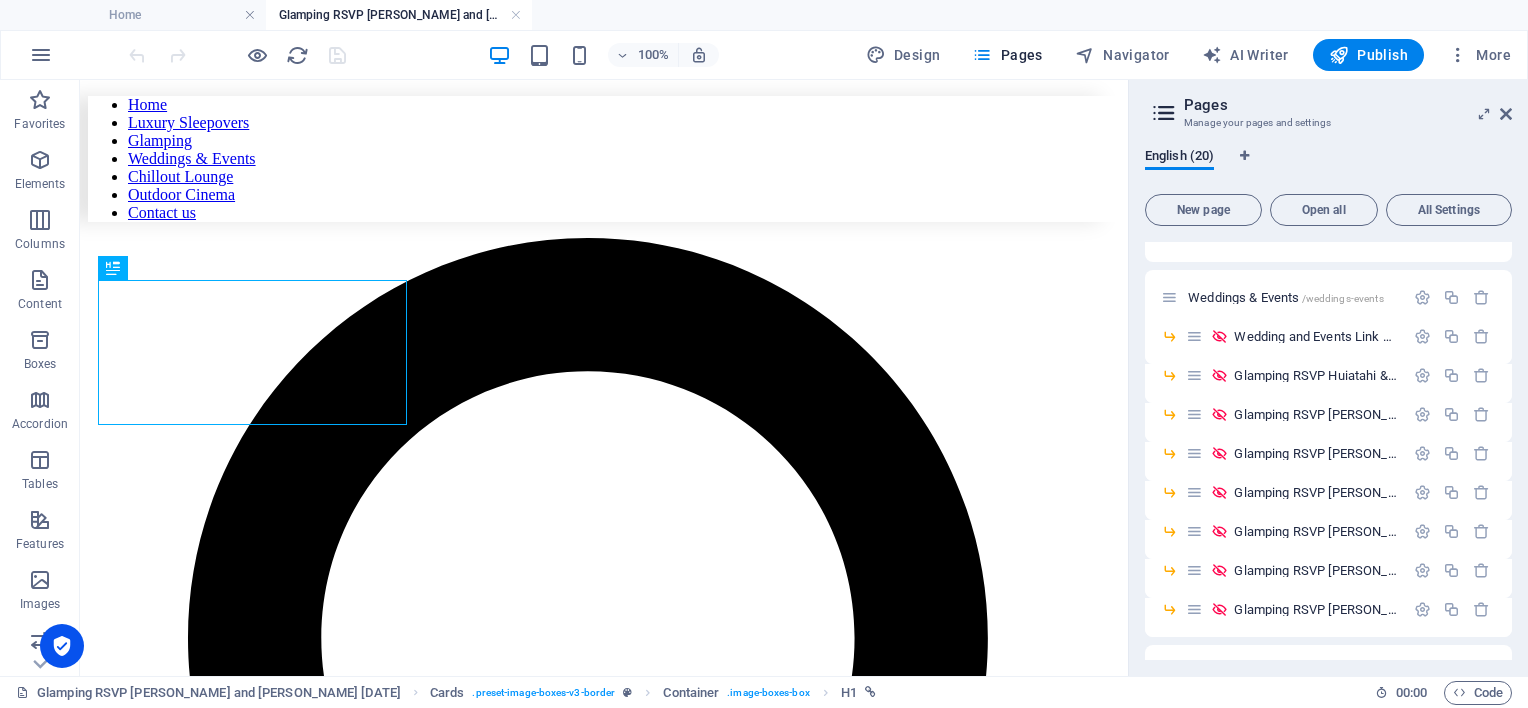 scroll, scrollTop: 0, scrollLeft: 0, axis: both 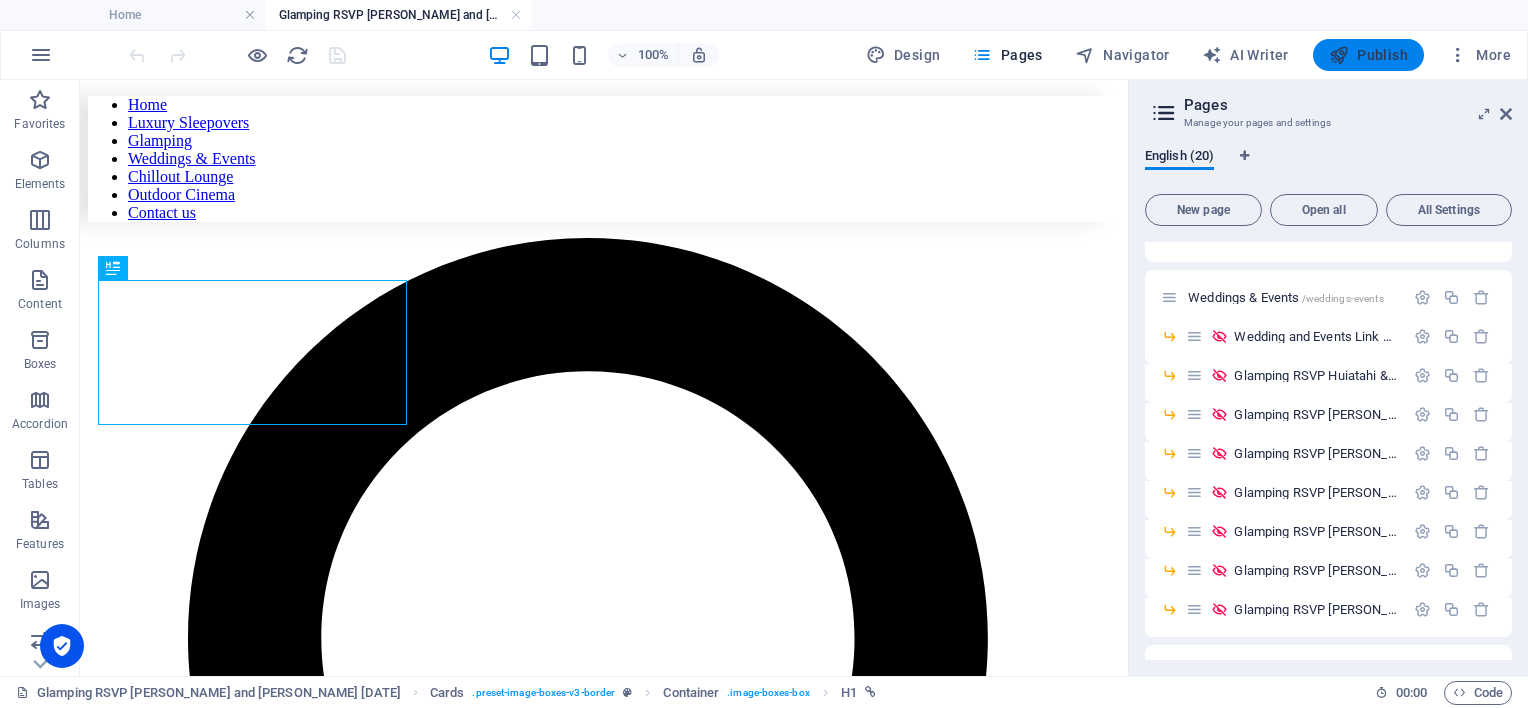 click on "Publish" at bounding box center (1368, 55) 